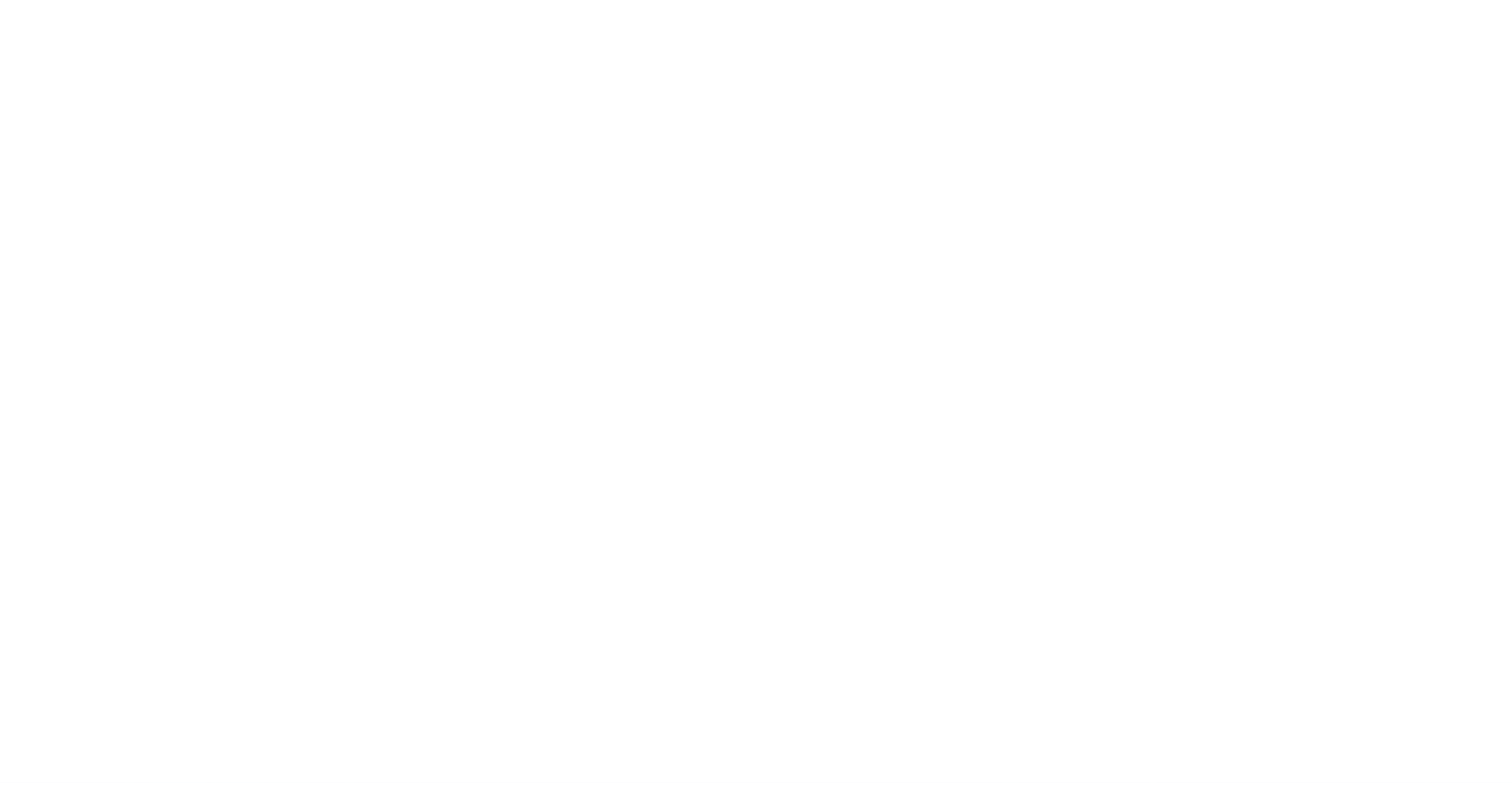 scroll, scrollTop: 0, scrollLeft: 0, axis: both 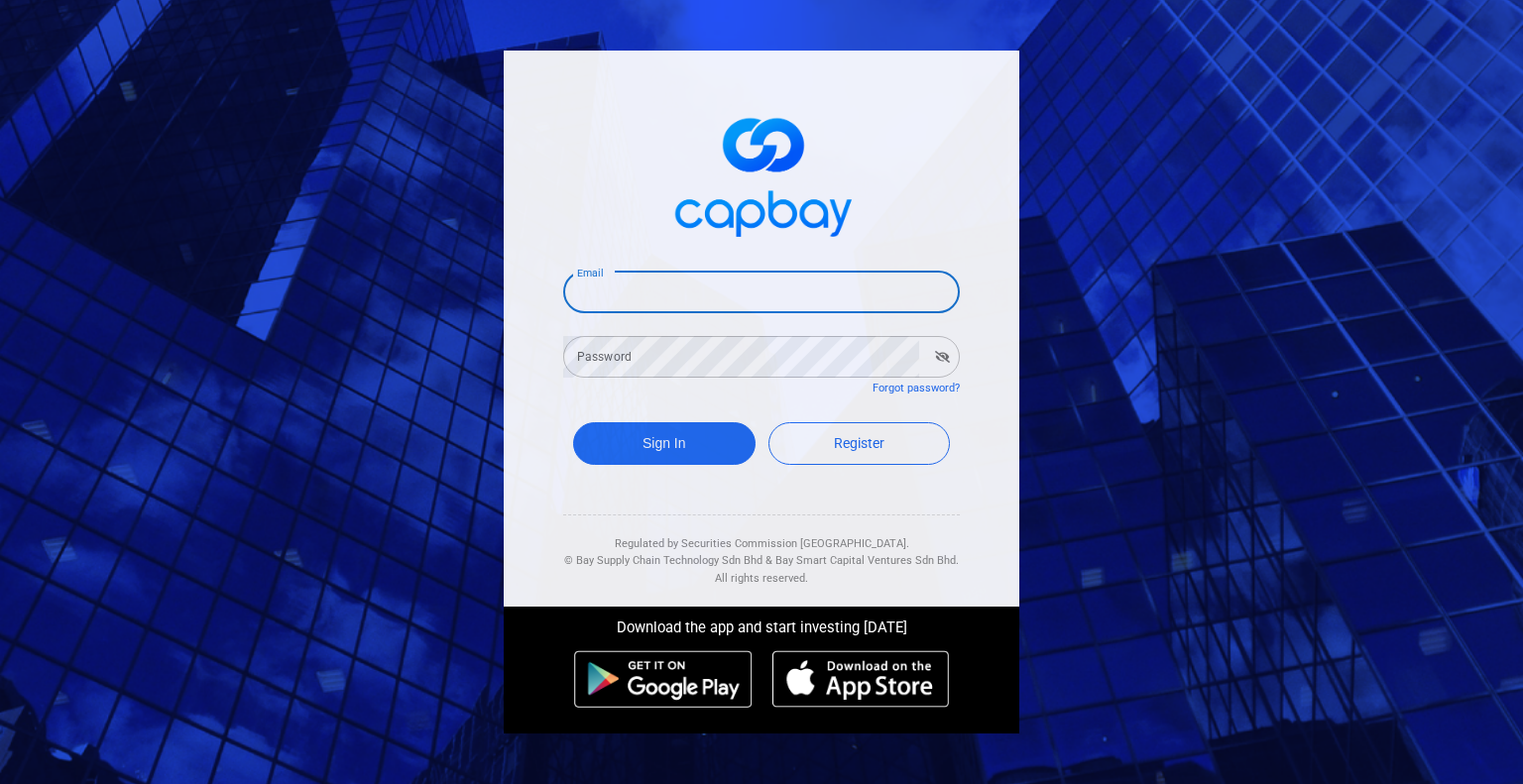click on "Email" at bounding box center [762, 292] 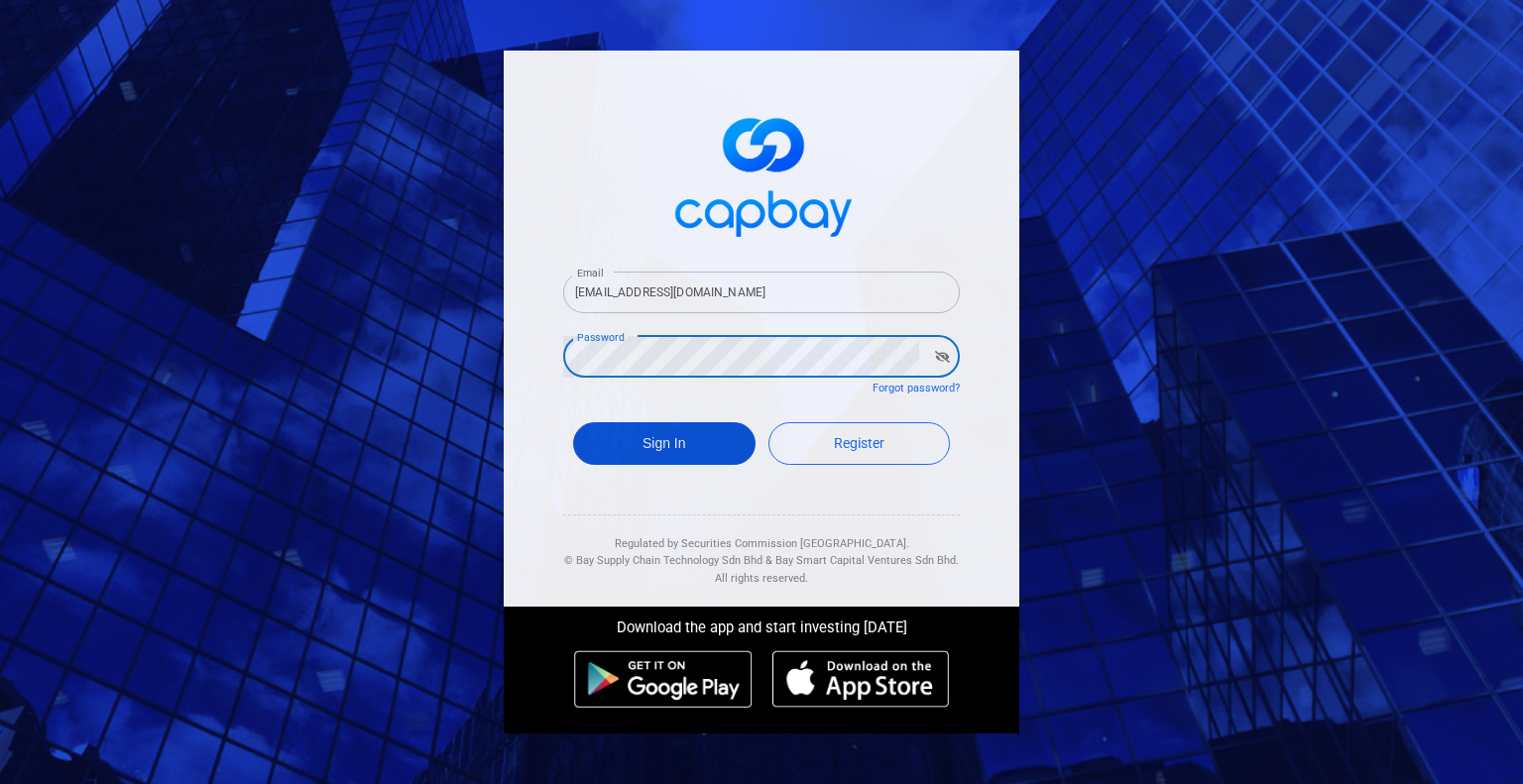 click on "Sign In" at bounding box center (664, 443) 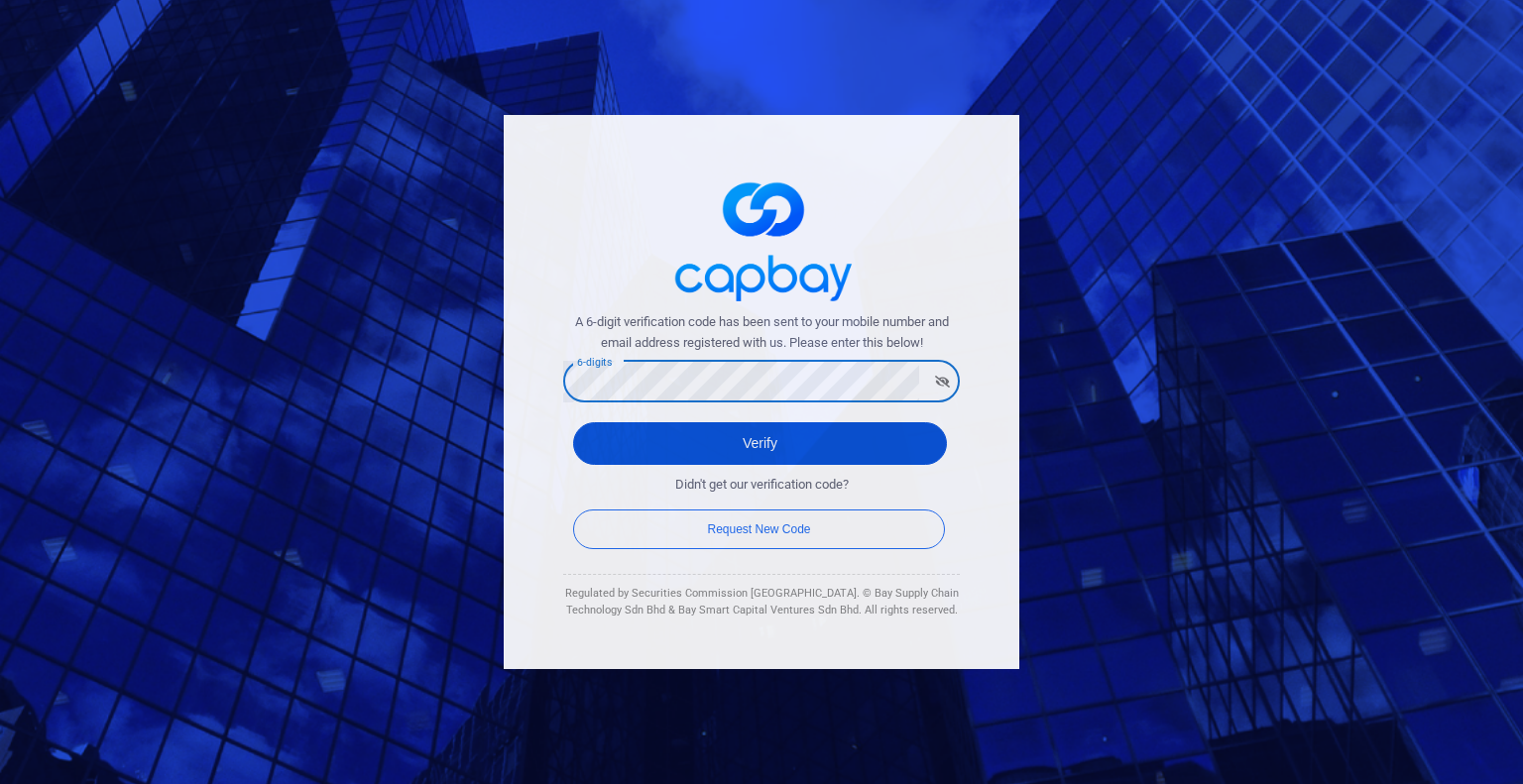 click on "Verify" at bounding box center (760, 443) 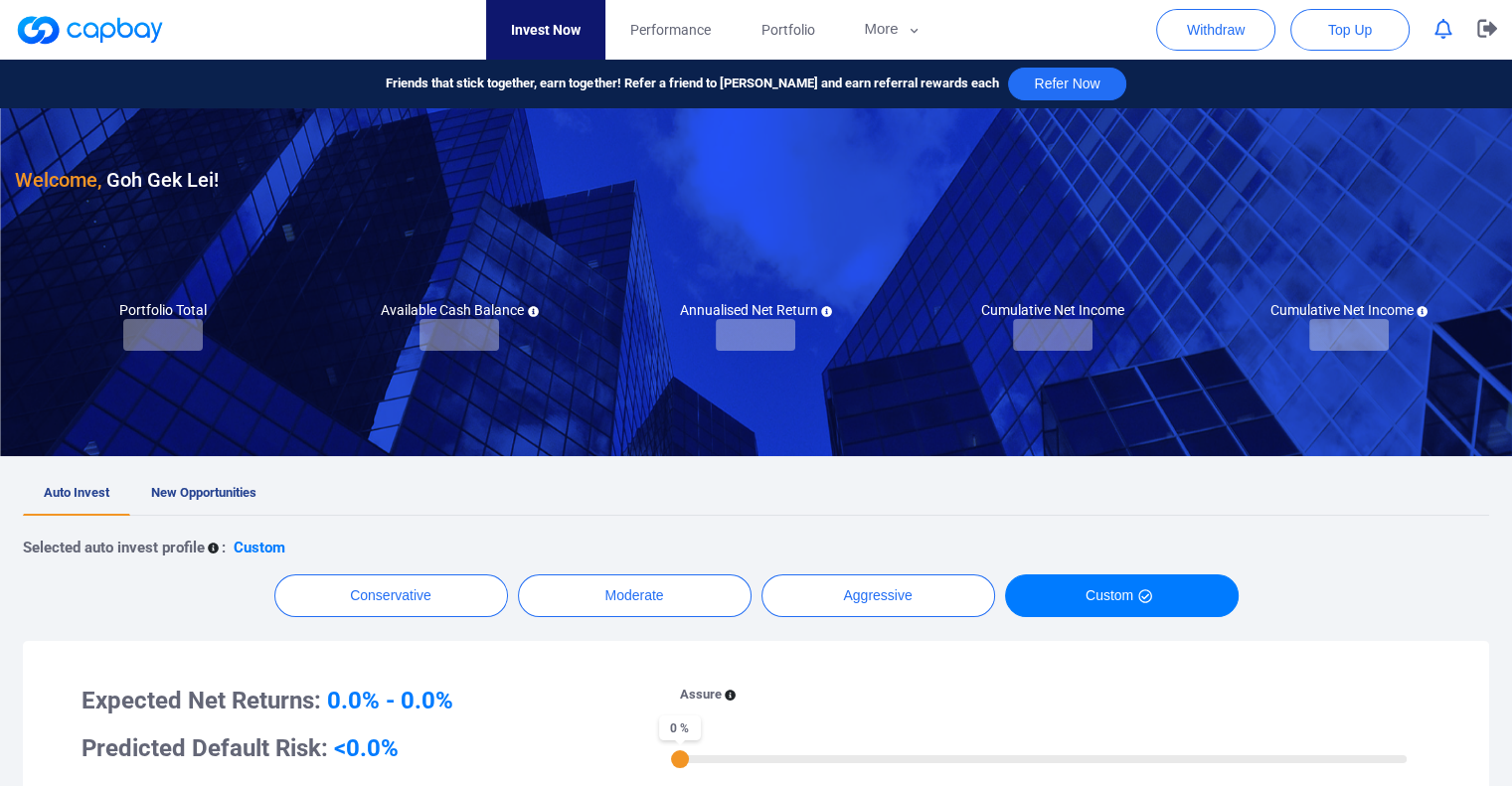 checkbox on "true" 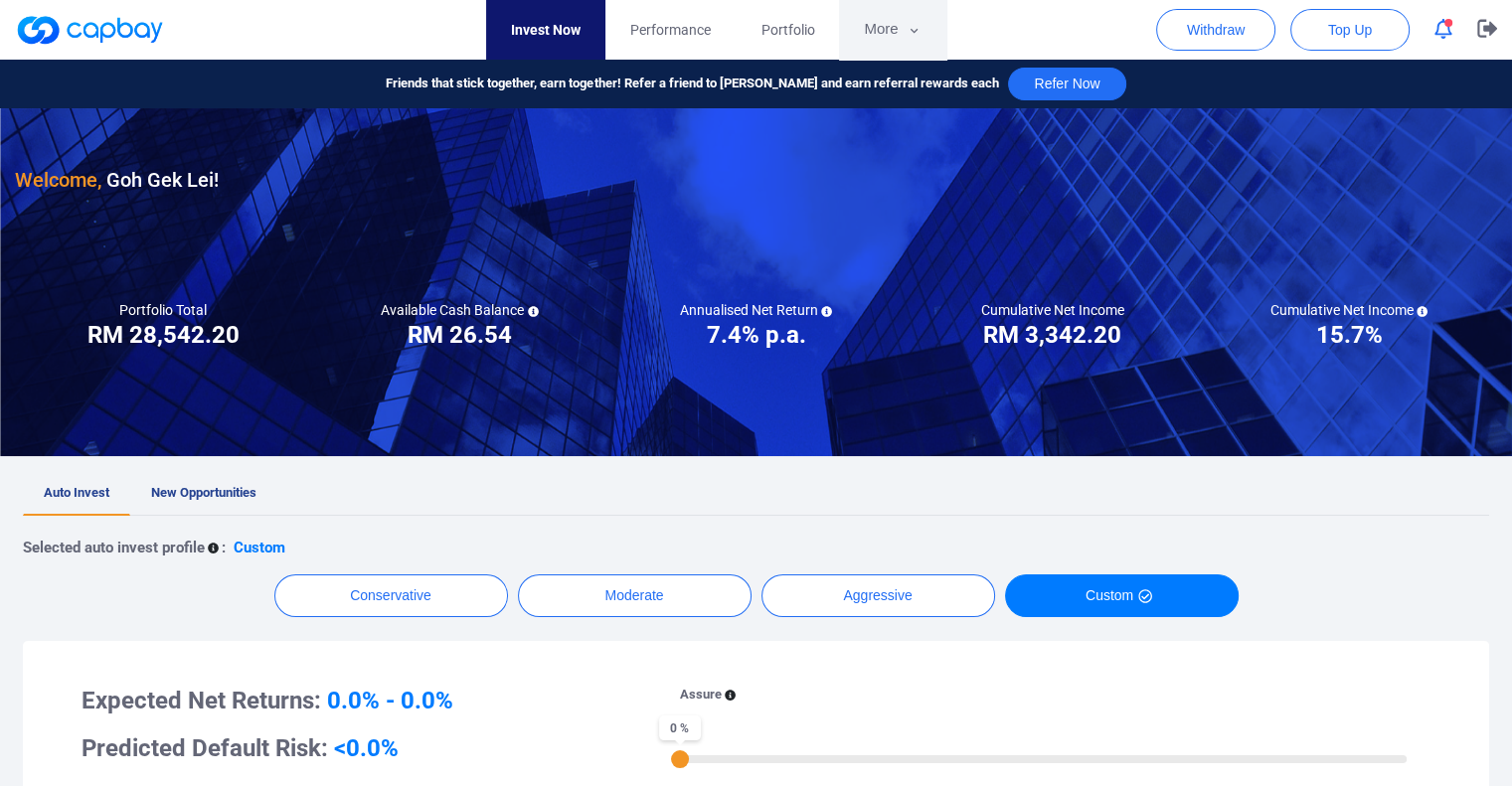 click 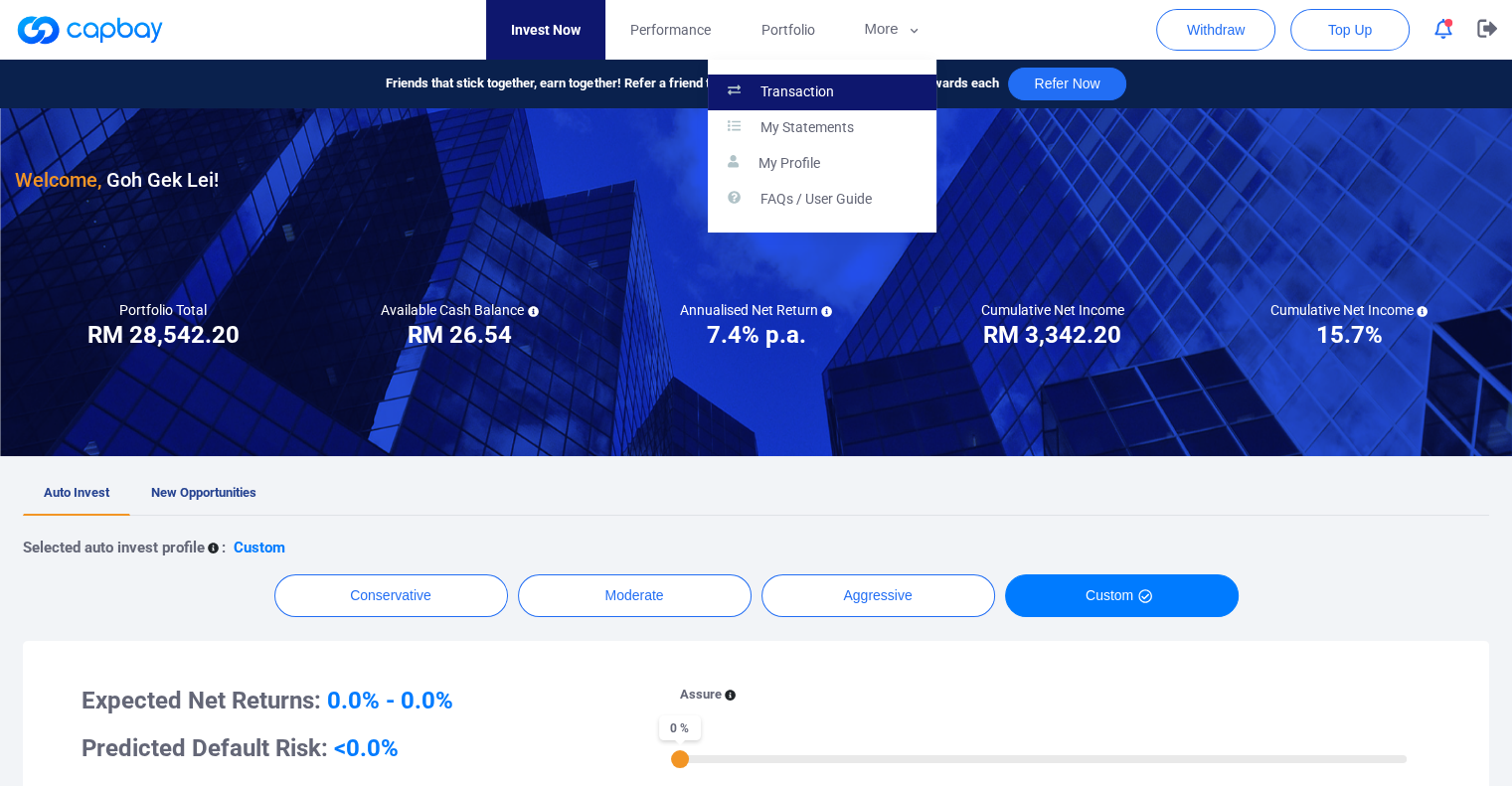 click on "Transaction" at bounding box center [822, 92] 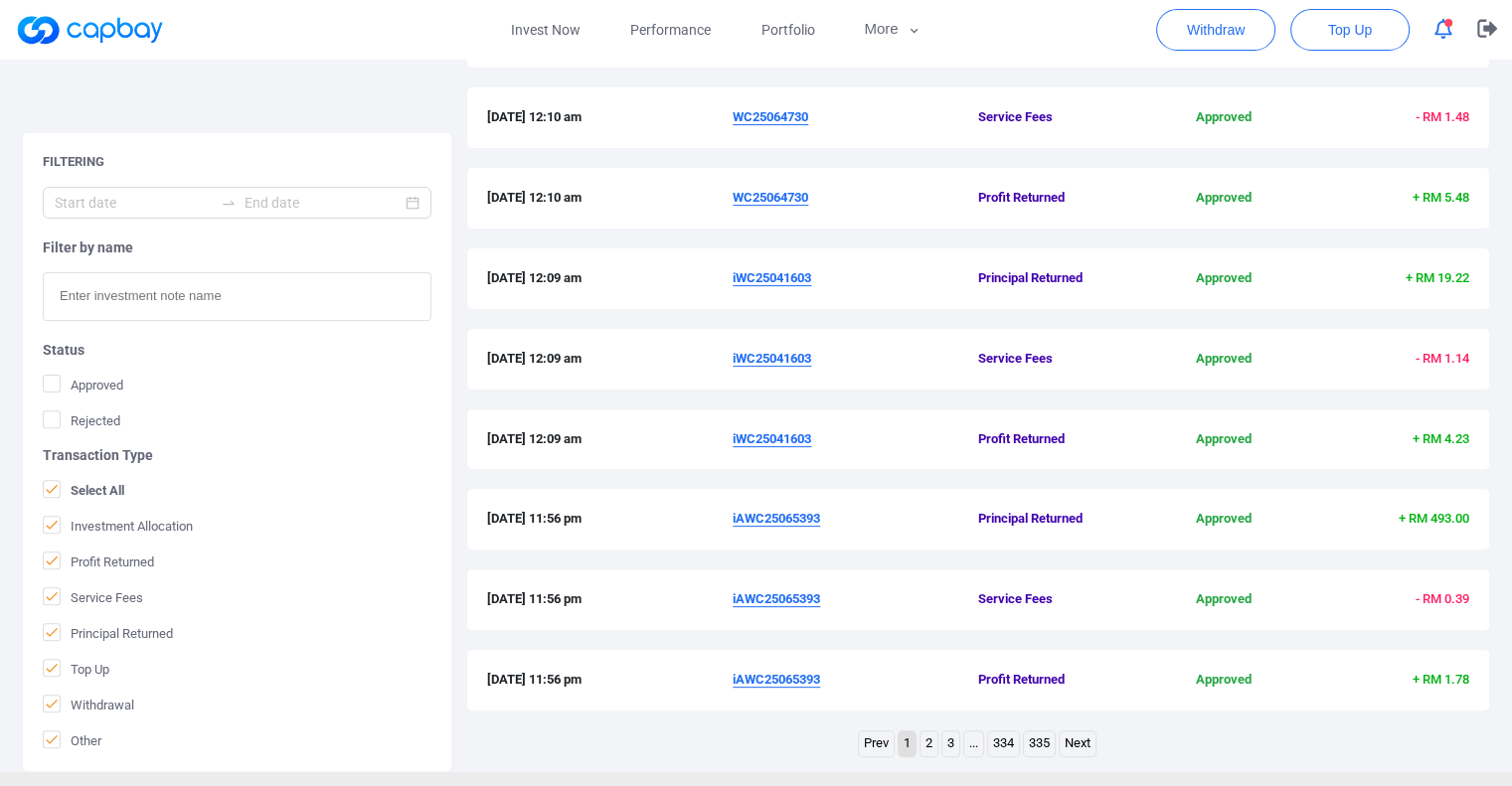 scroll, scrollTop: 628, scrollLeft: 0, axis: vertical 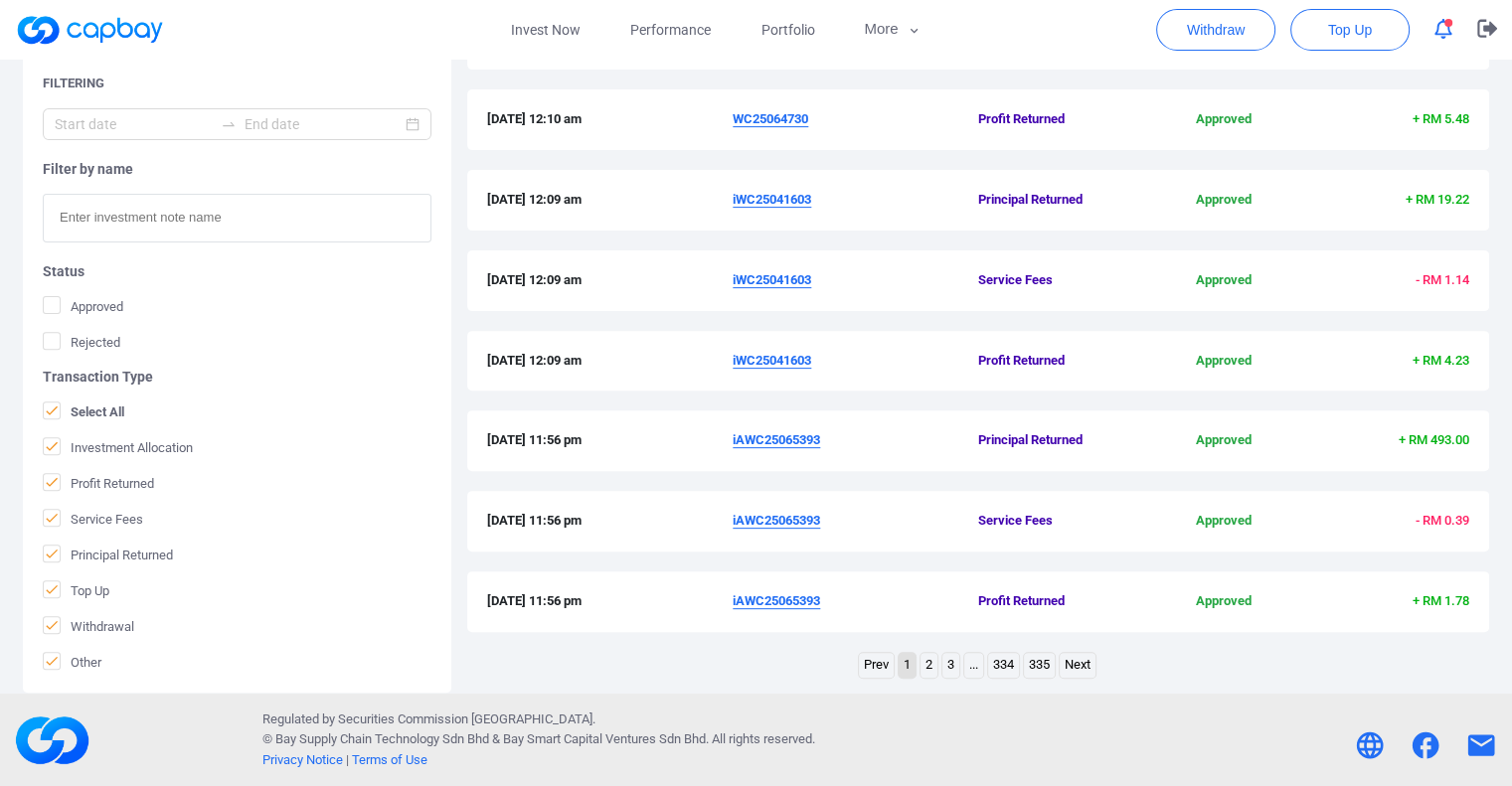click on "3" at bounding box center (950, 665) 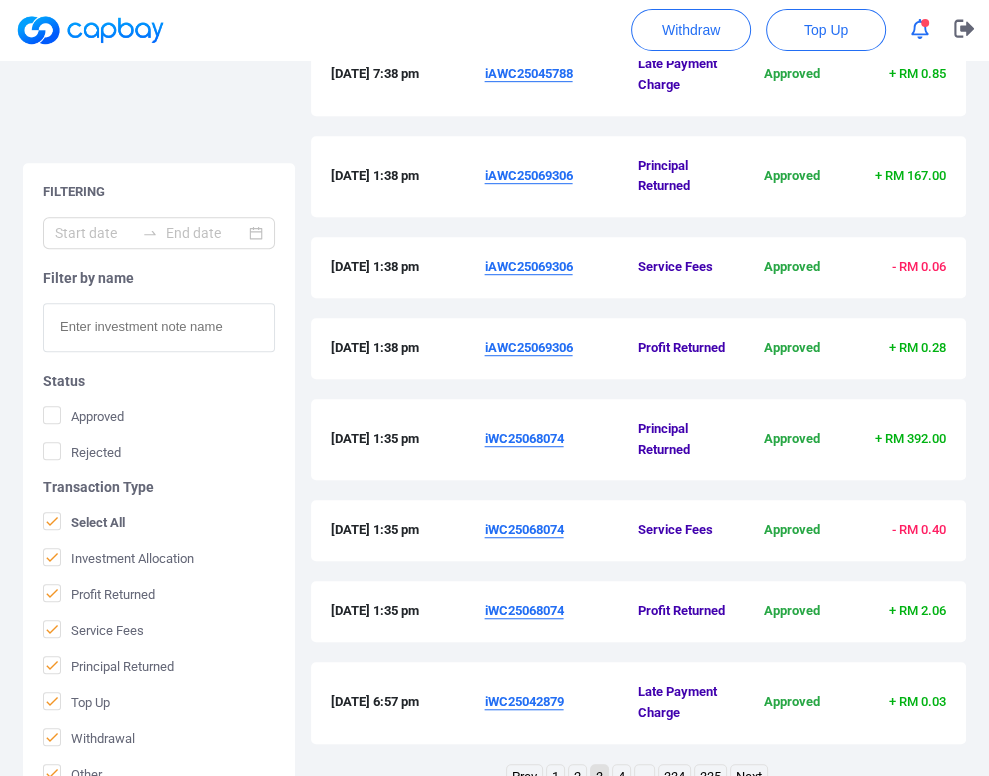 scroll, scrollTop: 760, scrollLeft: 0, axis: vertical 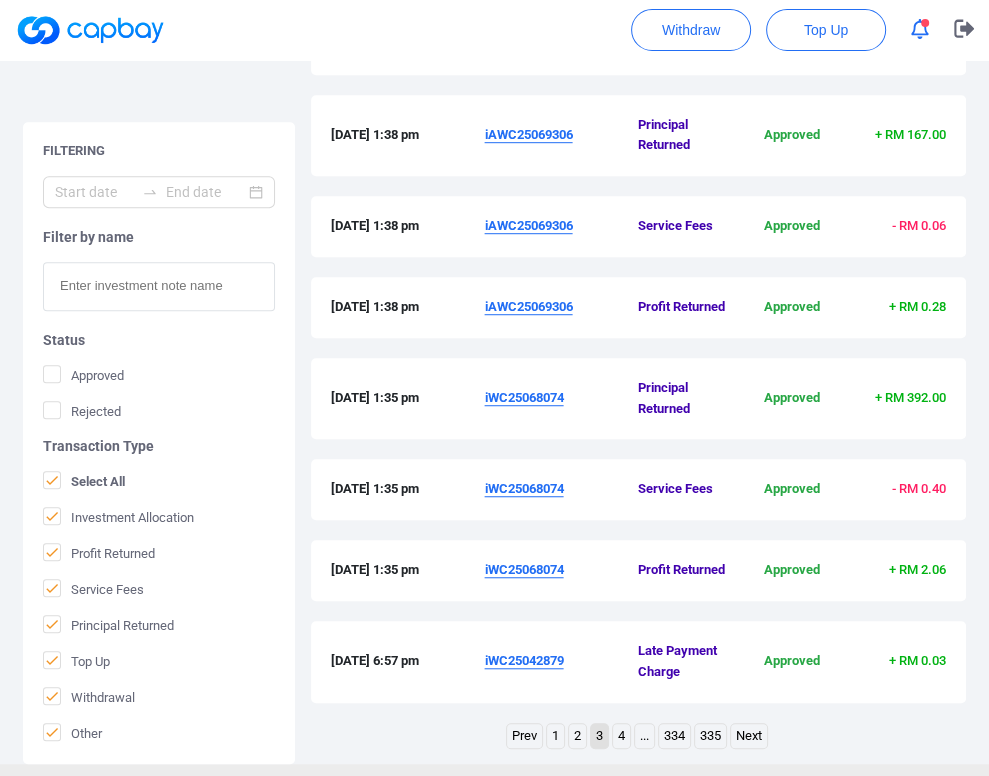 click on "iWC25068074" at bounding box center [524, 397] 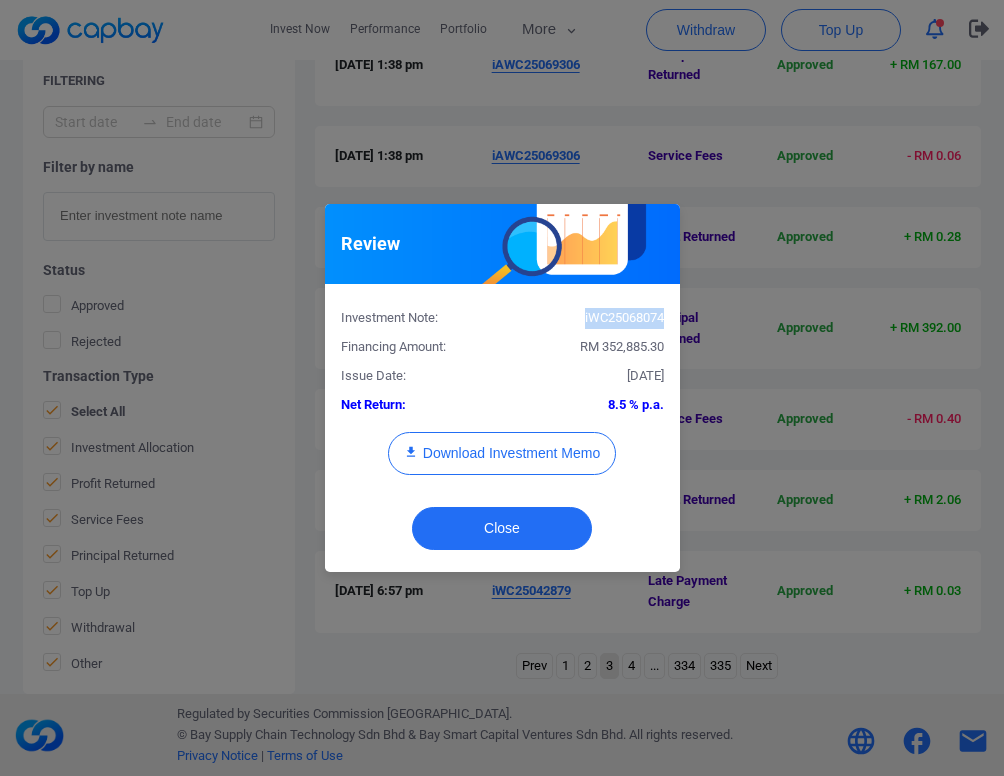 drag, startPoint x: 664, startPoint y: 322, endPoint x: 582, endPoint y: 298, distance: 85.44004 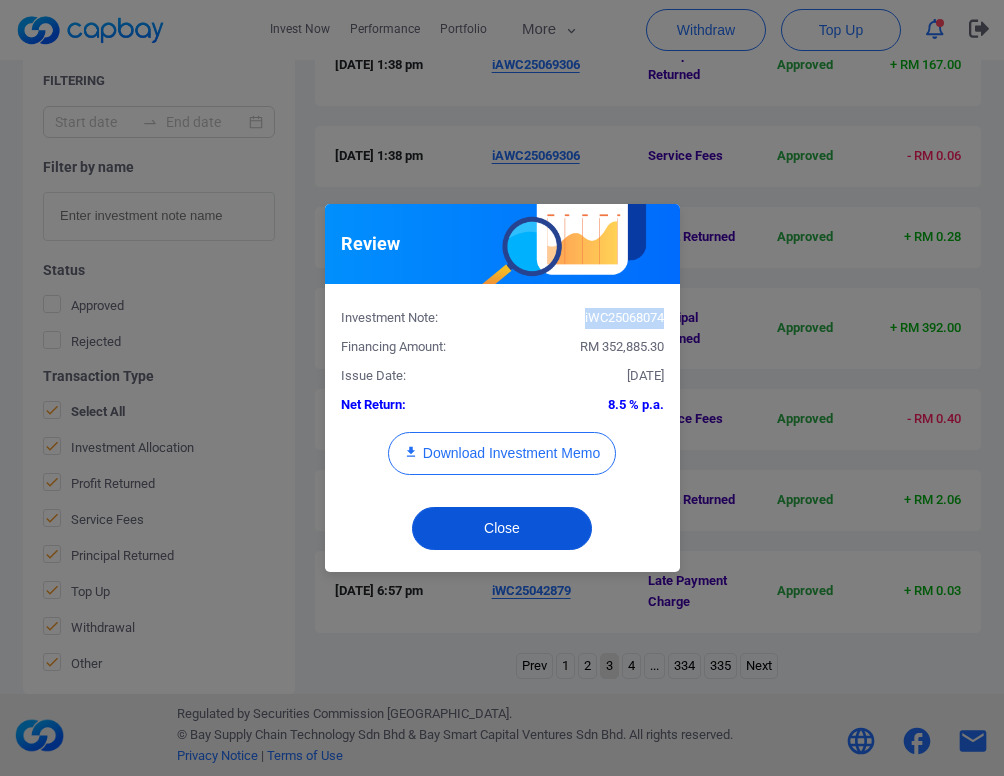 click on "Close" at bounding box center [502, 528] 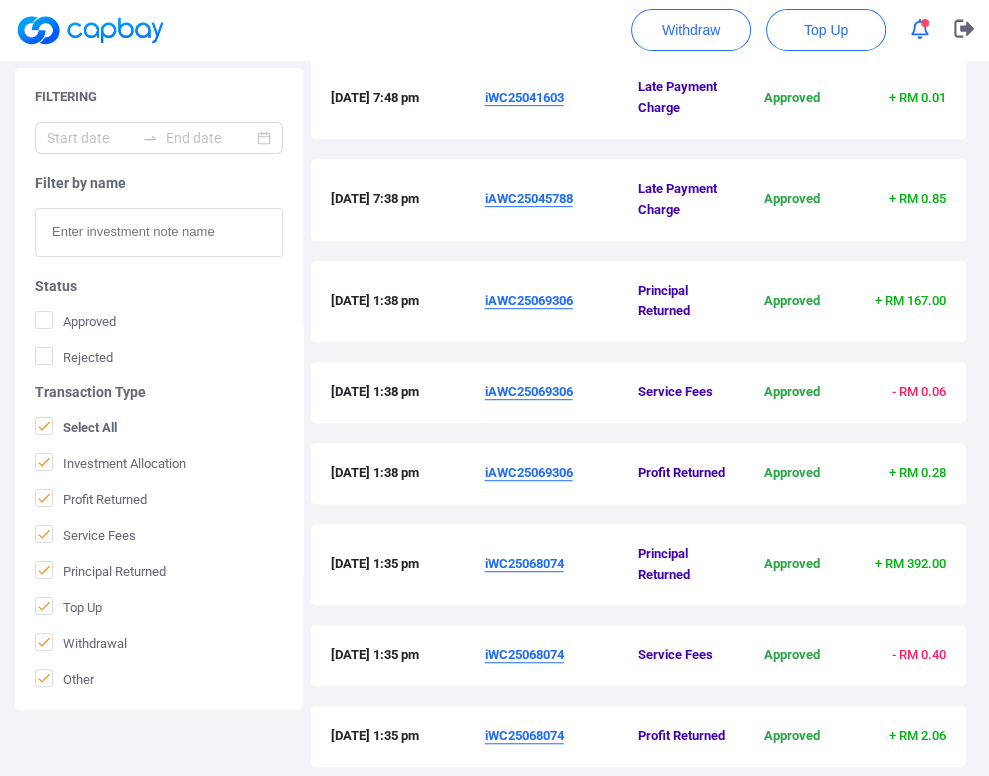 scroll, scrollTop: 560, scrollLeft: 0, axis: vertical 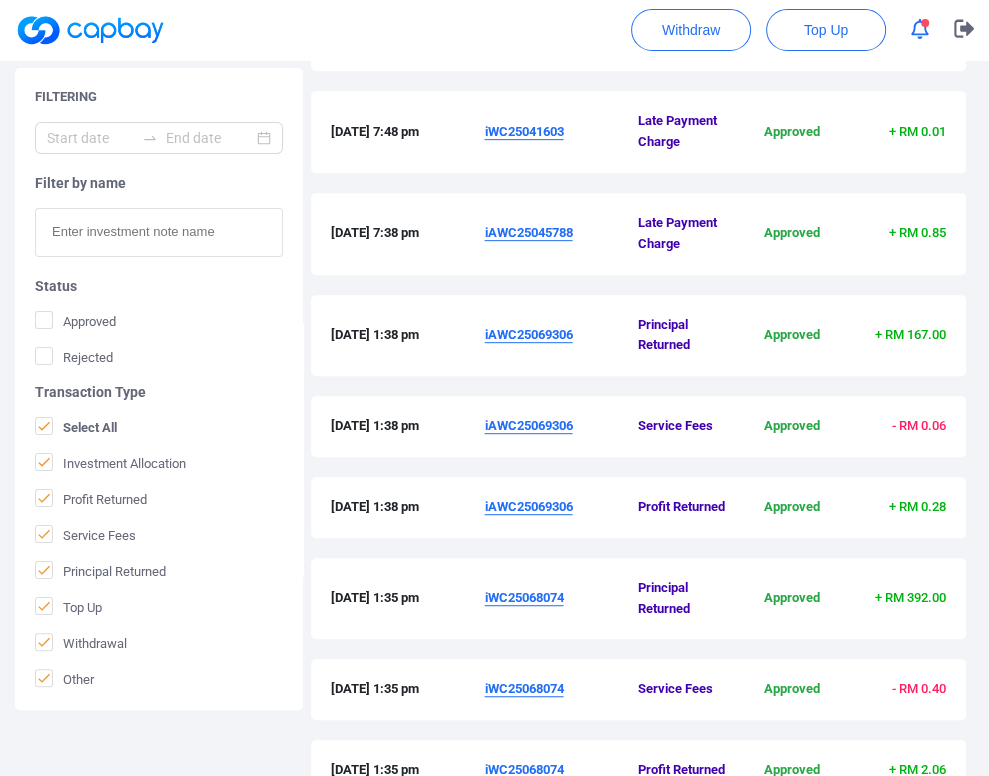 click on "iAWC25069306" at bounding box center [529, 334] 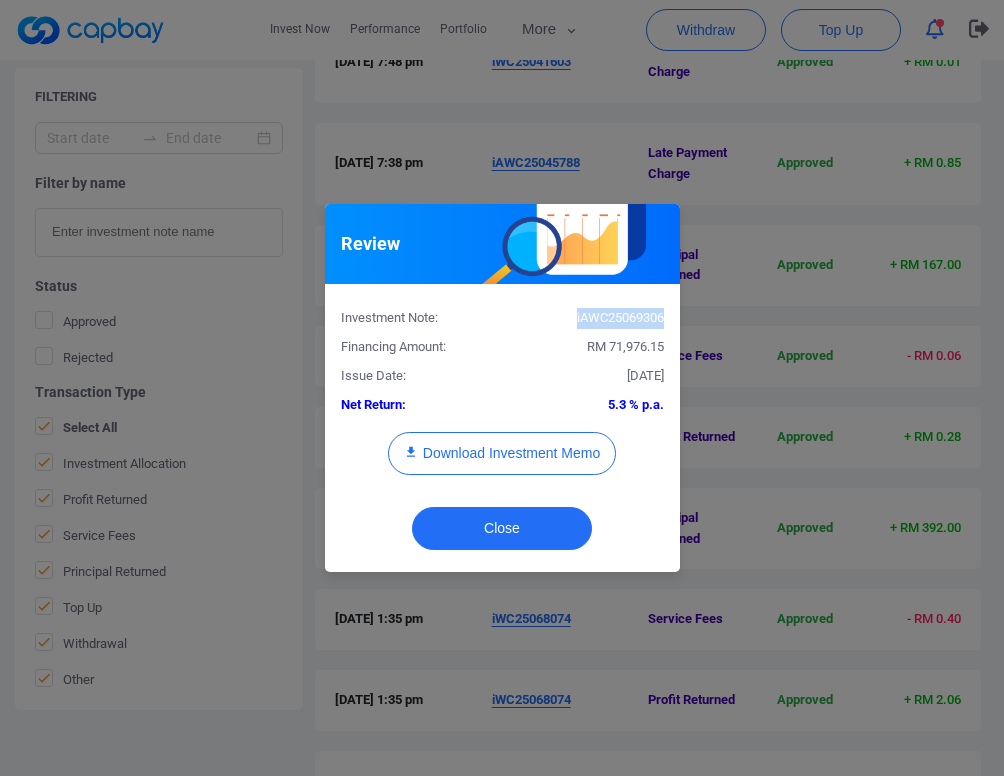 drag, startPoint x: 664, startPoint y: 320, endPoint x: 566, endPoint y: 304, distance: 99.29753 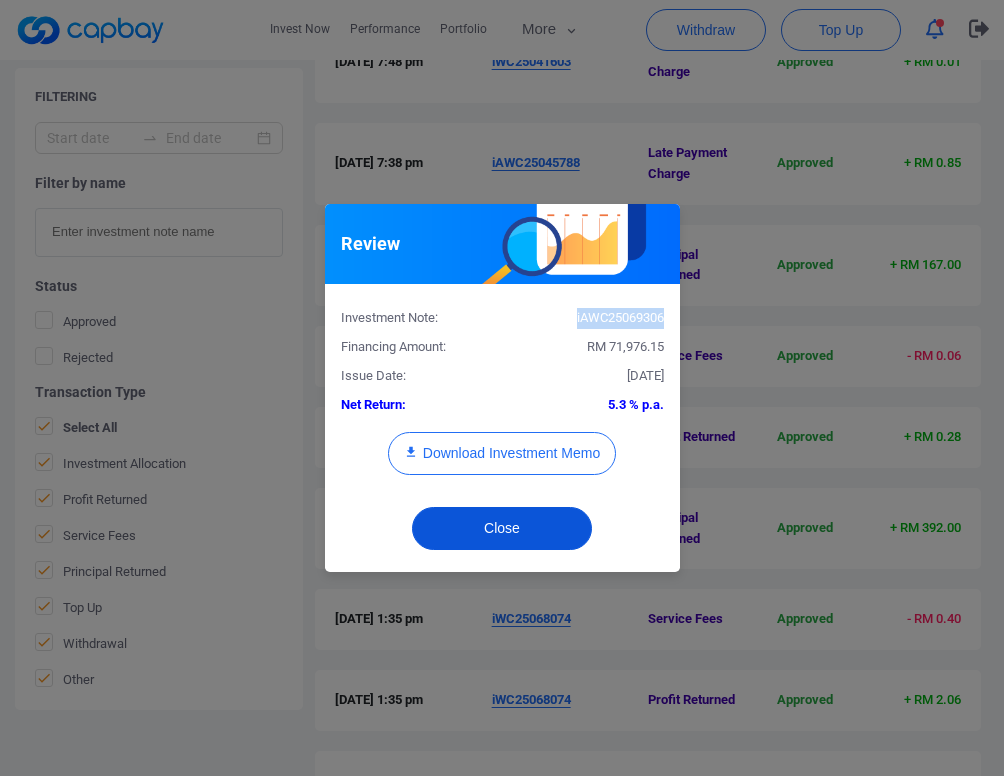click on "Close" at bounding box center [502, 528] 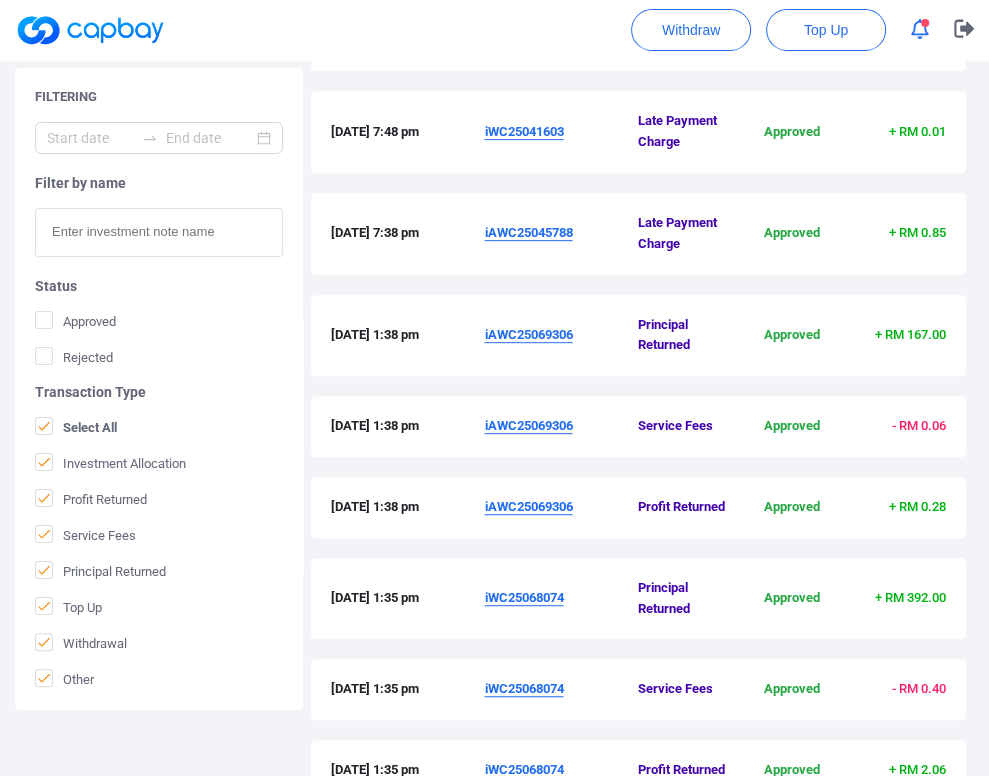 click on "iAWC25045788" at bounding box center (529, 232) 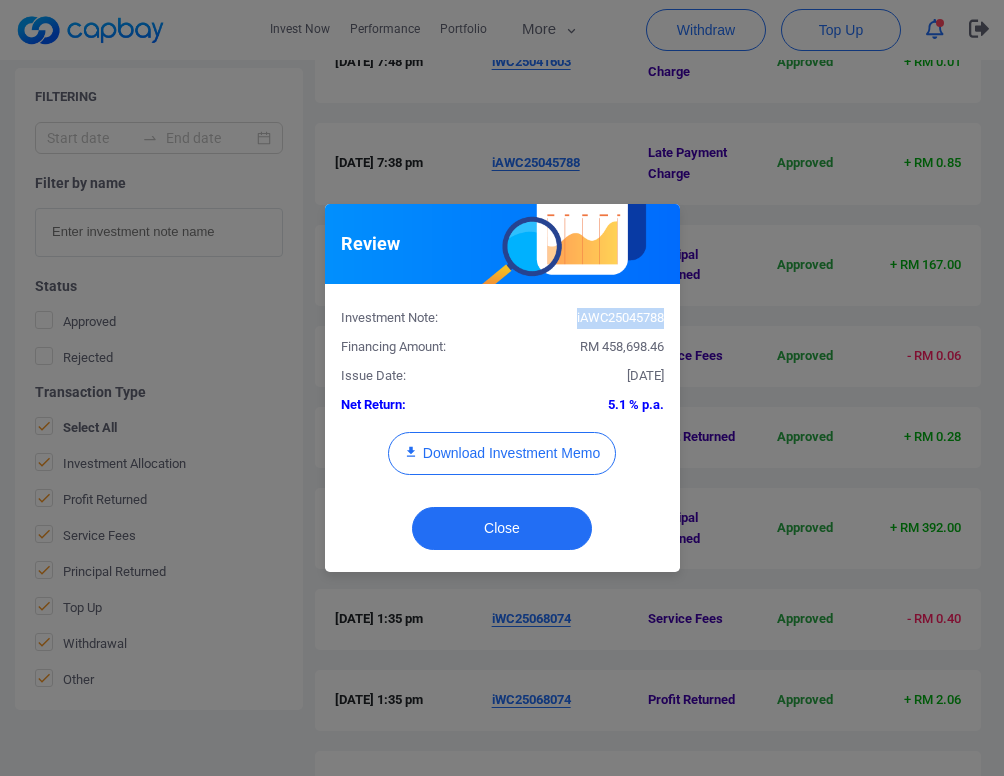drag, startPoint x: 665, startPoint y: 314, endPoint x: 573, endPoint y: 303, distance: 92.65527 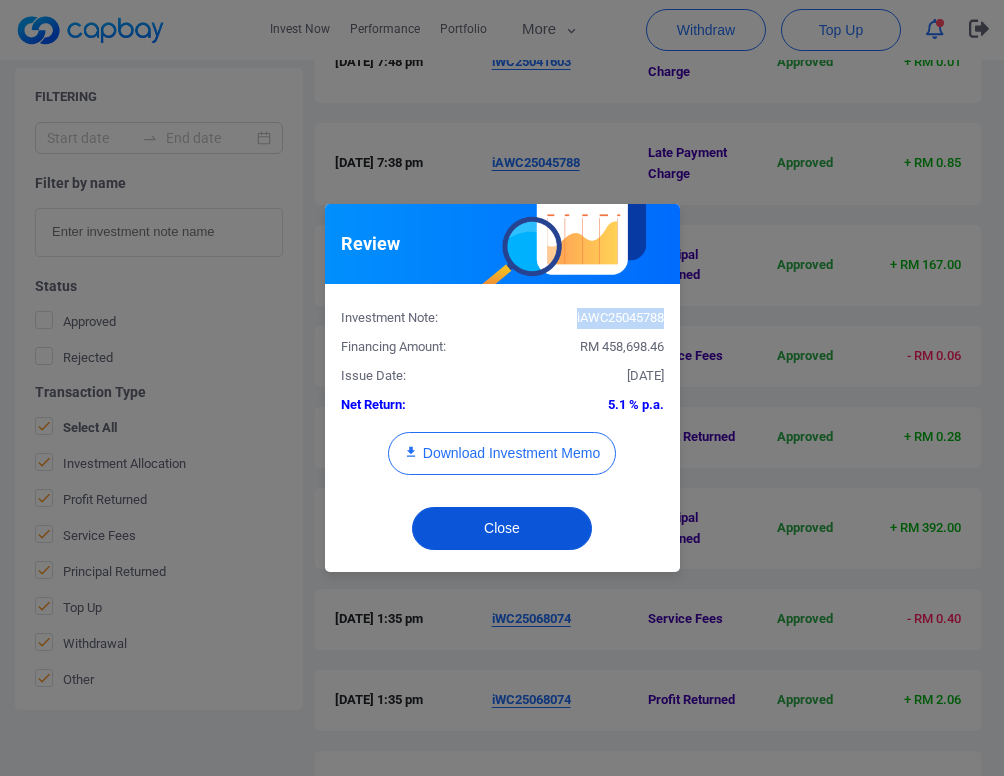 click on "Close" at bounding box center (502, 528) 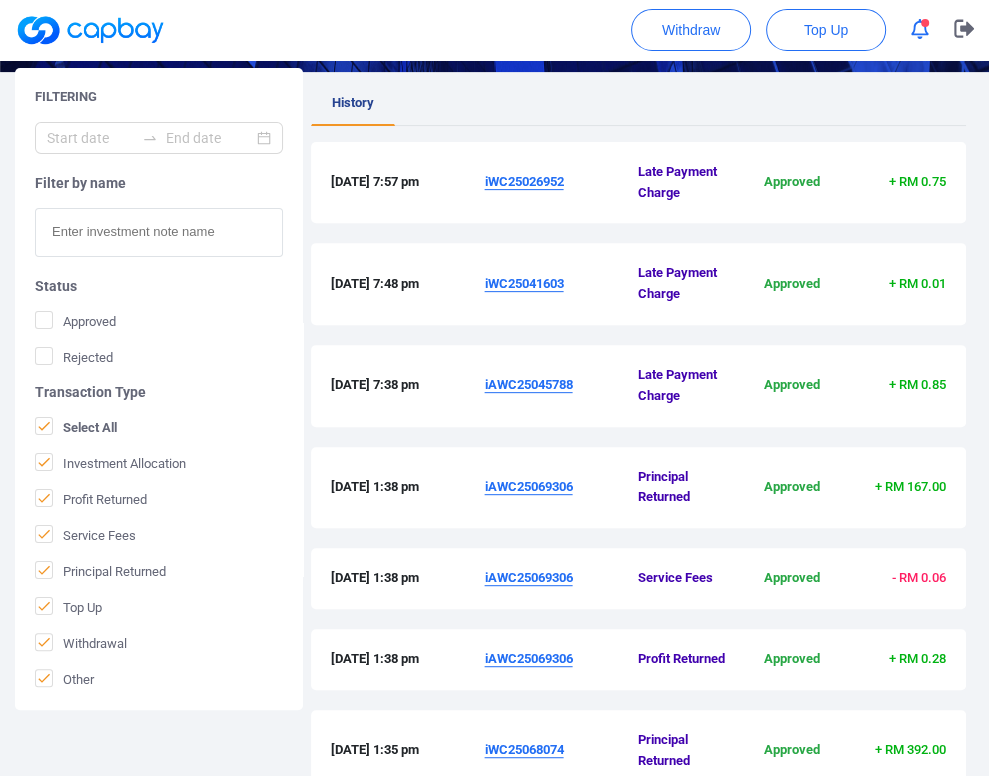 scroll, scrollTop: 360, scrollLeft: 0, axis: vertical 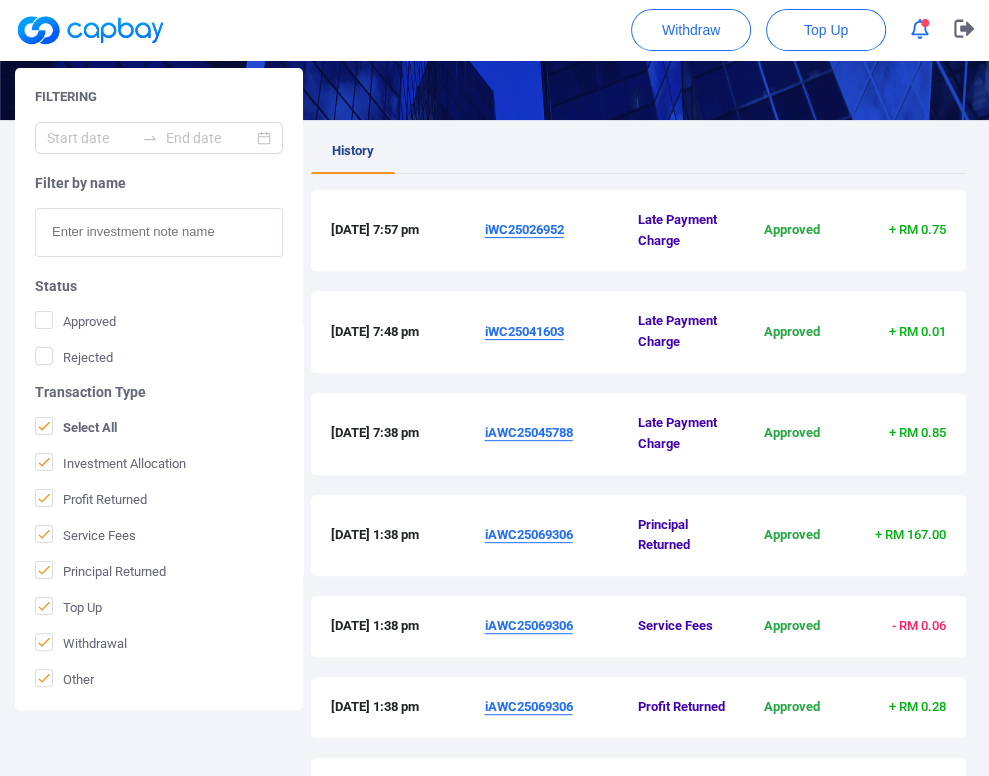 click on "iWC25041603" at bounding box center (524, 331) 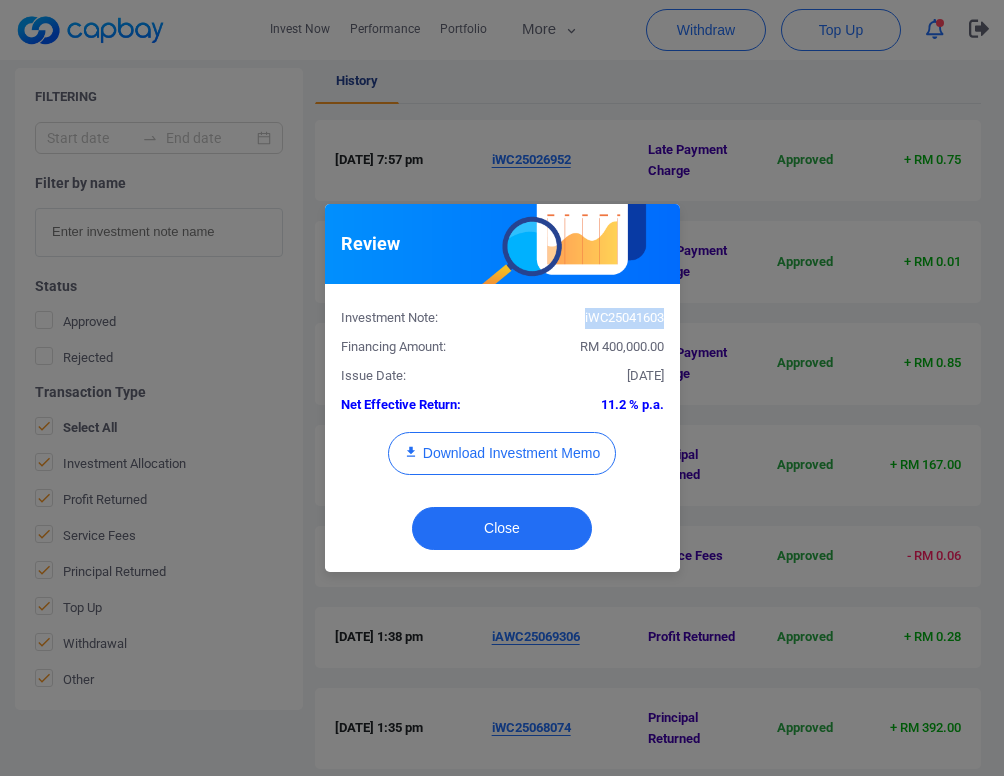 drag, startPoint x: 664, startPoint y: 319, endPoint x: 581, endPoint y: 300, distance: 85.146935 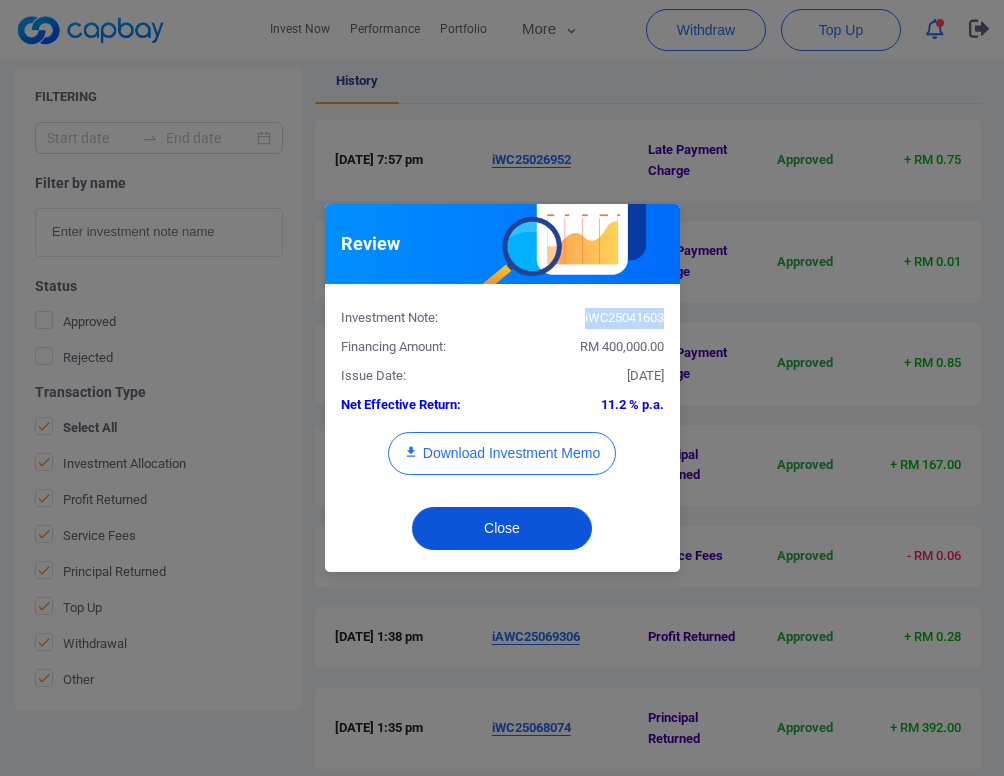 click on "Close" at bounding box center (502, 528) 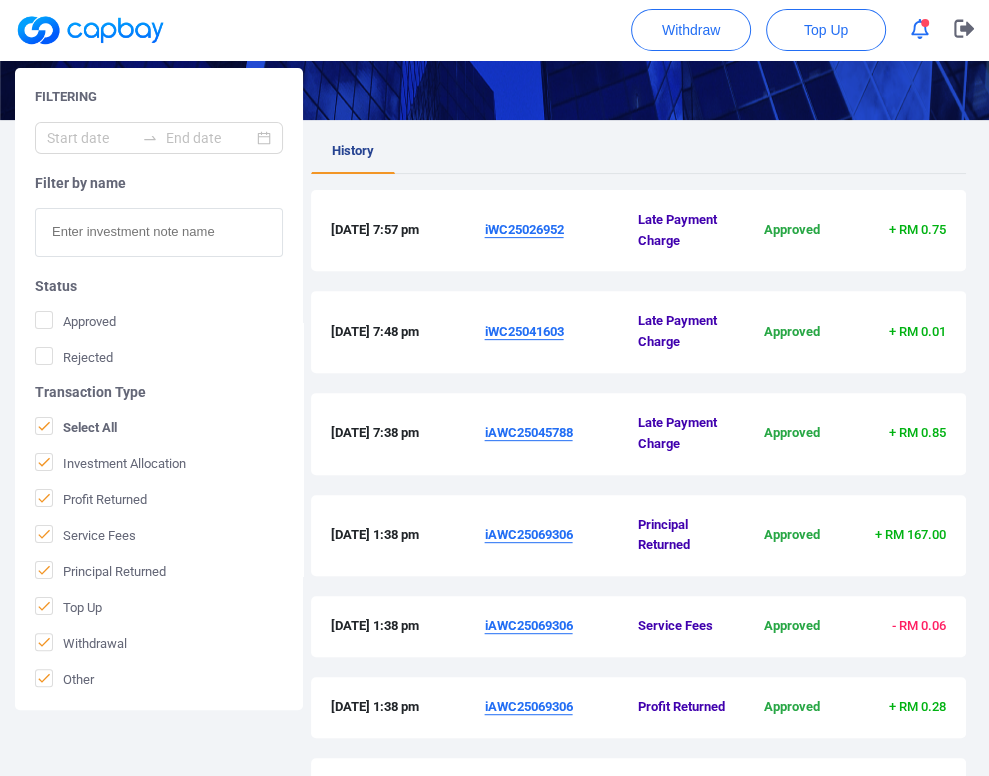 click on "iWC25026952" at bounding box center (524, 229) 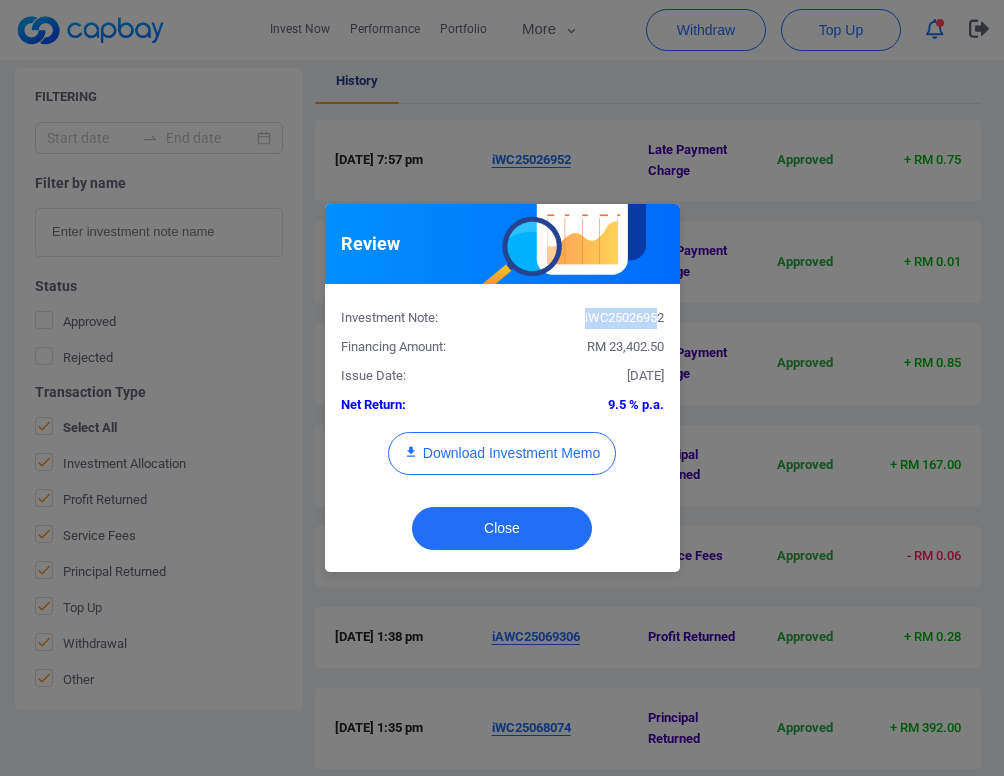 drag, startPoint x: 659, startPoint y: 319, endPoint x: 636, endPoint y: 323, distance: 23.345236 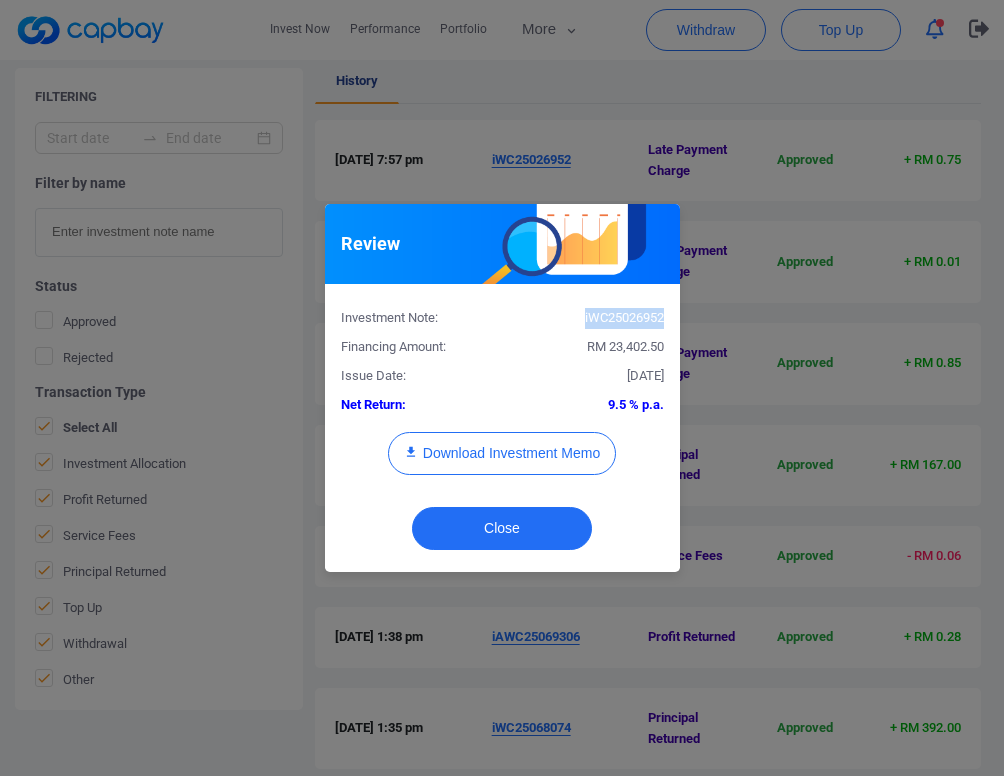 drag, startPoint x: 667, startPoint y: 324, endPoint x: 580, endPoint y: 308, distance: 88.45903 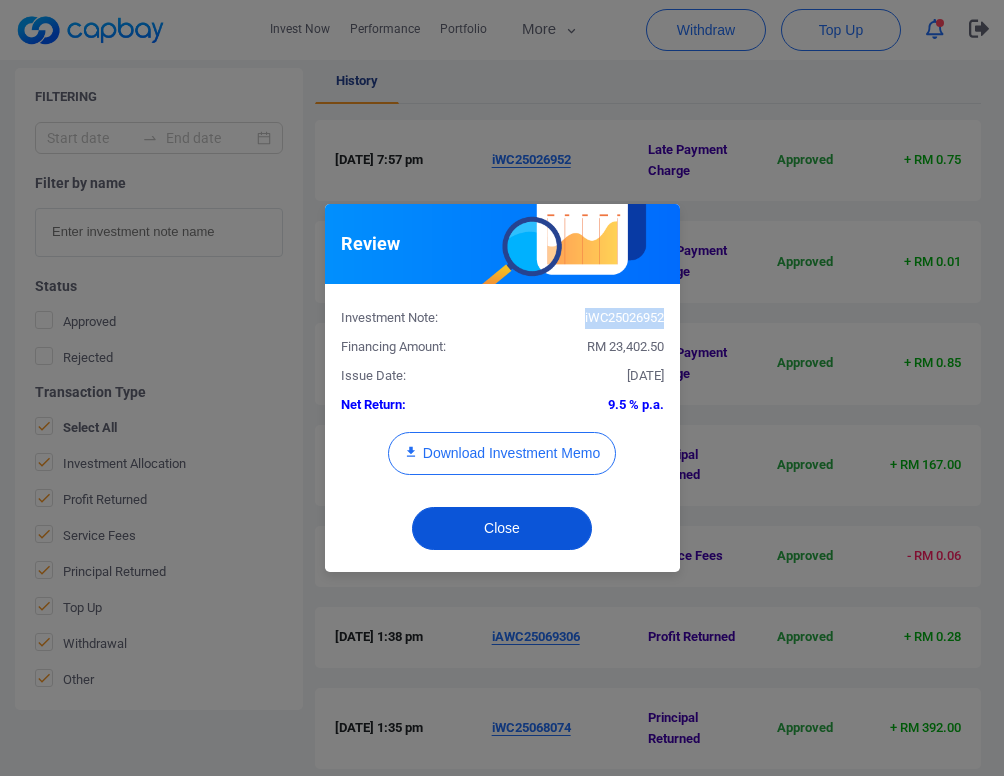 click on "Close" at bounding box center (502, 528) 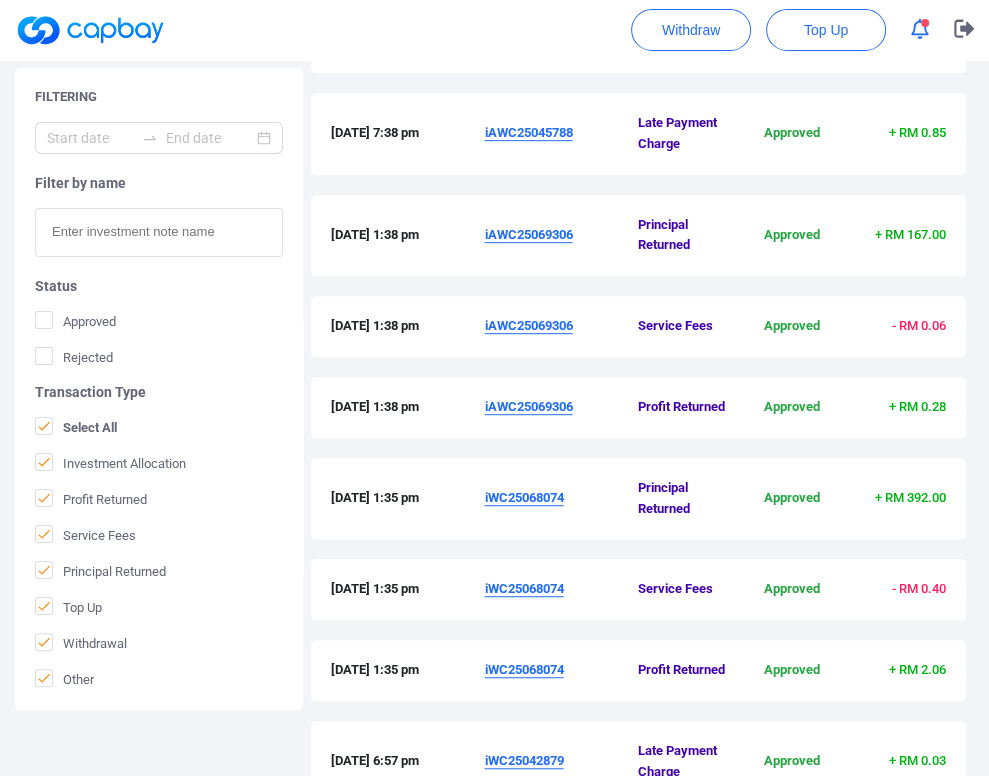 scroll, scrollTop: 760, scrollLeft: 0, axis: vertical 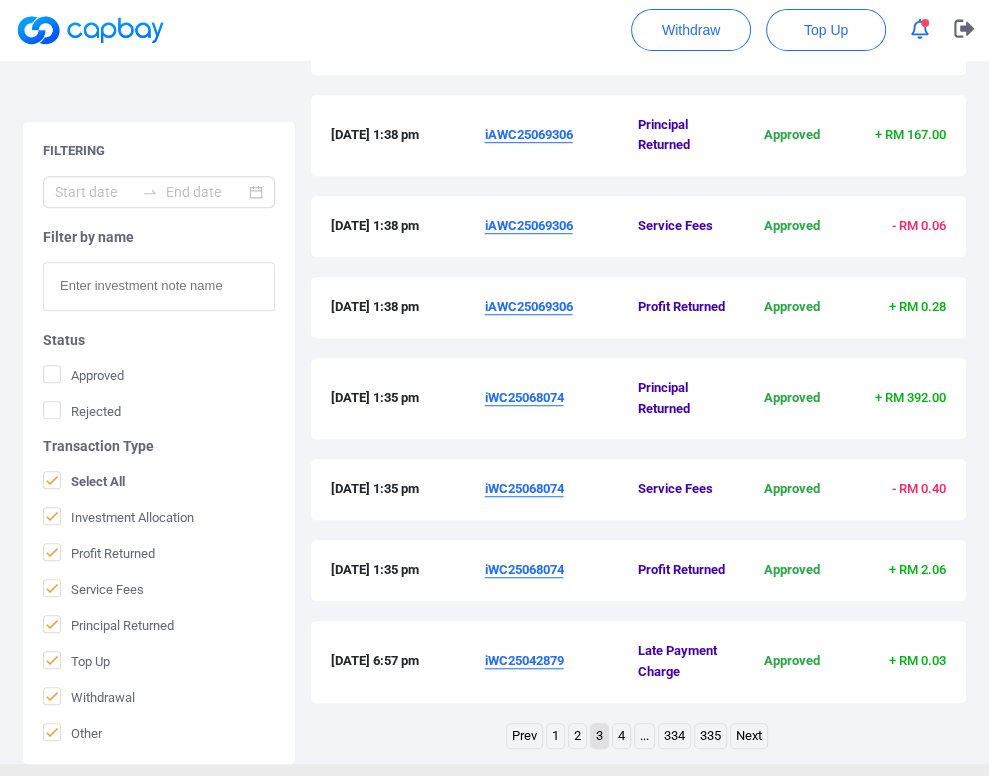 click on "2" at bounding box center (577, 736) 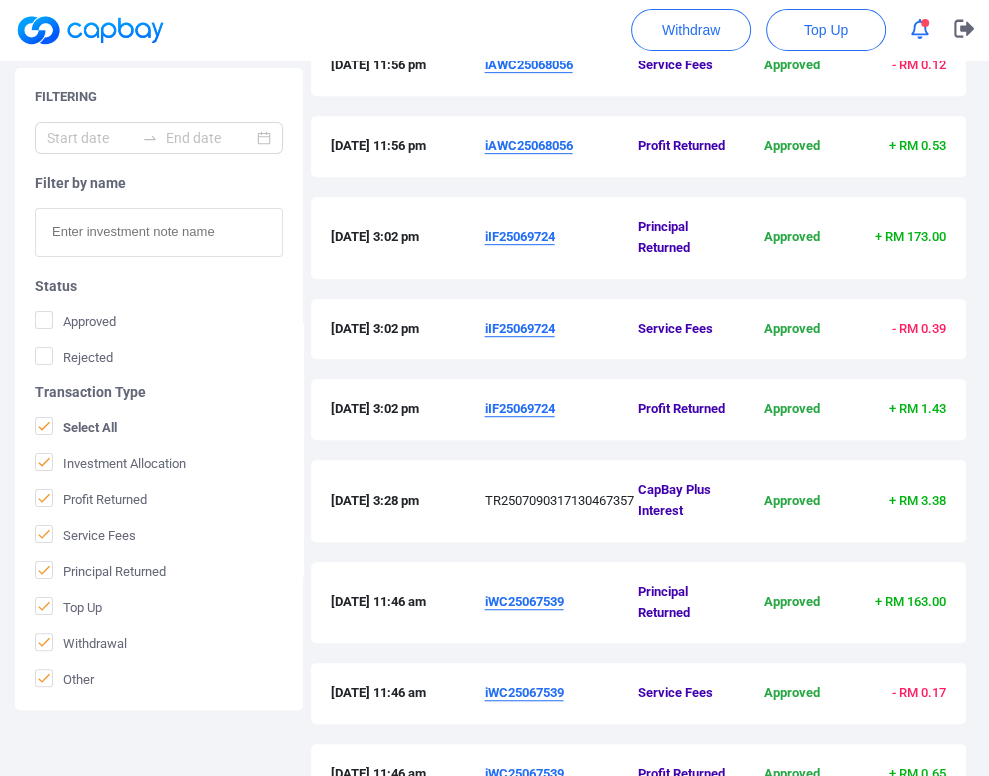 scroll, scrollTop: 718, scrollLeft: 0, axis: vertical 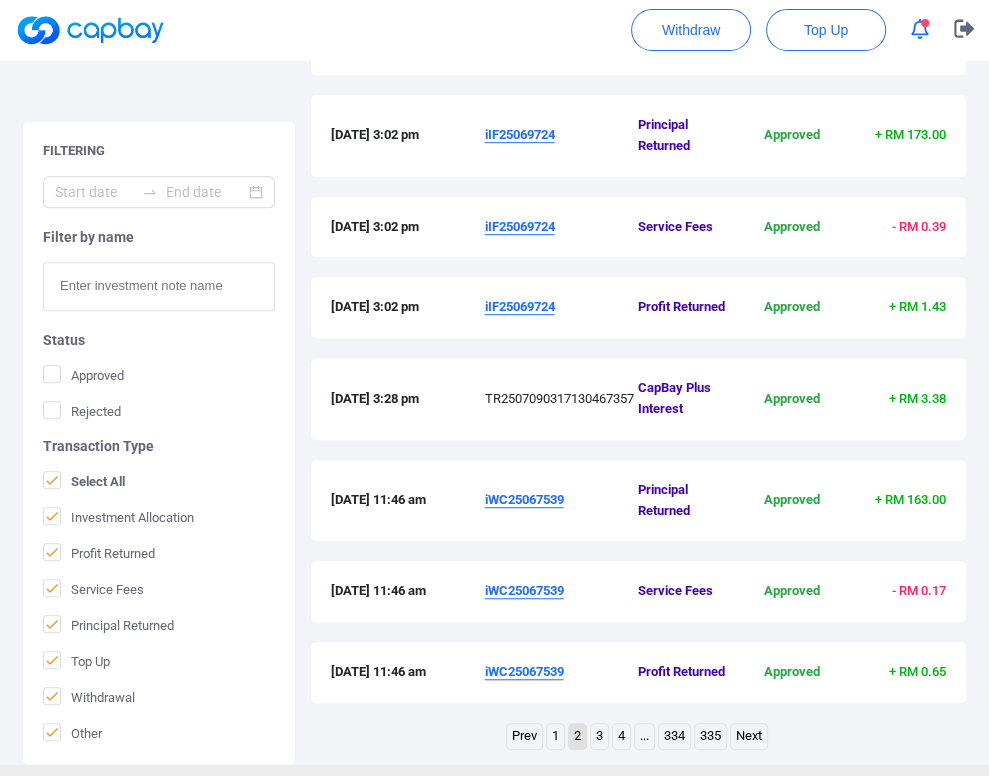 click on "iWC25067539" at bounding box center (524, 499) 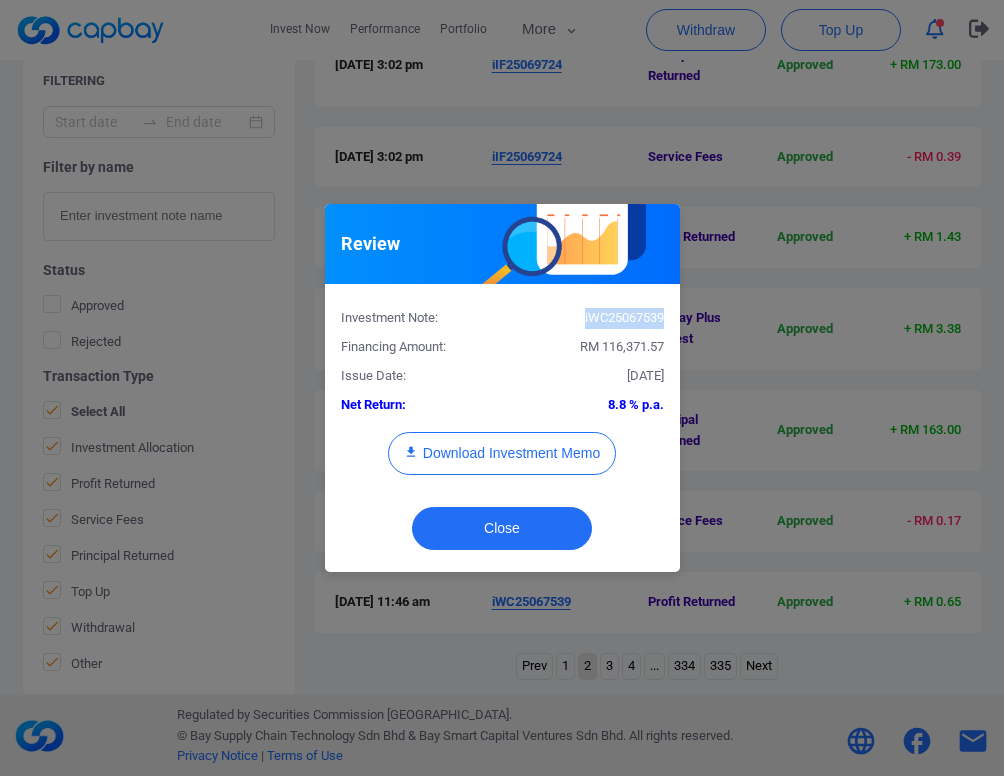 drag, startPoint x: 664, startPoint y: 314, endPoint x: 580, endPoint y: 311, distance: 84.05355 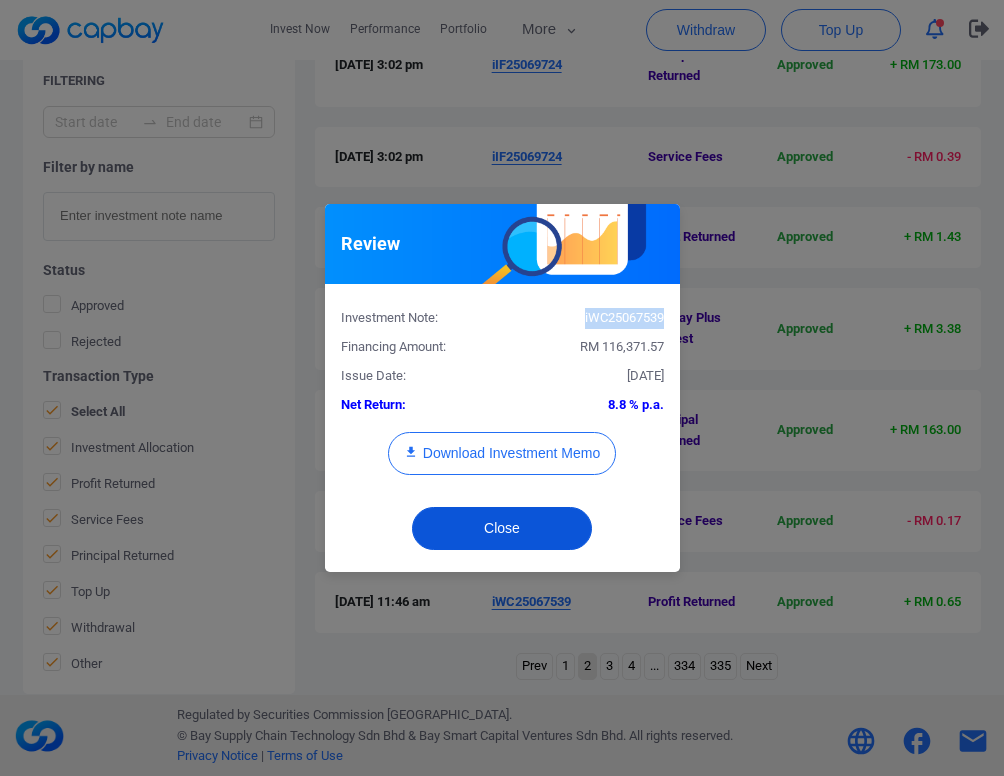 click on "Close" at bounding box center (502, 528) 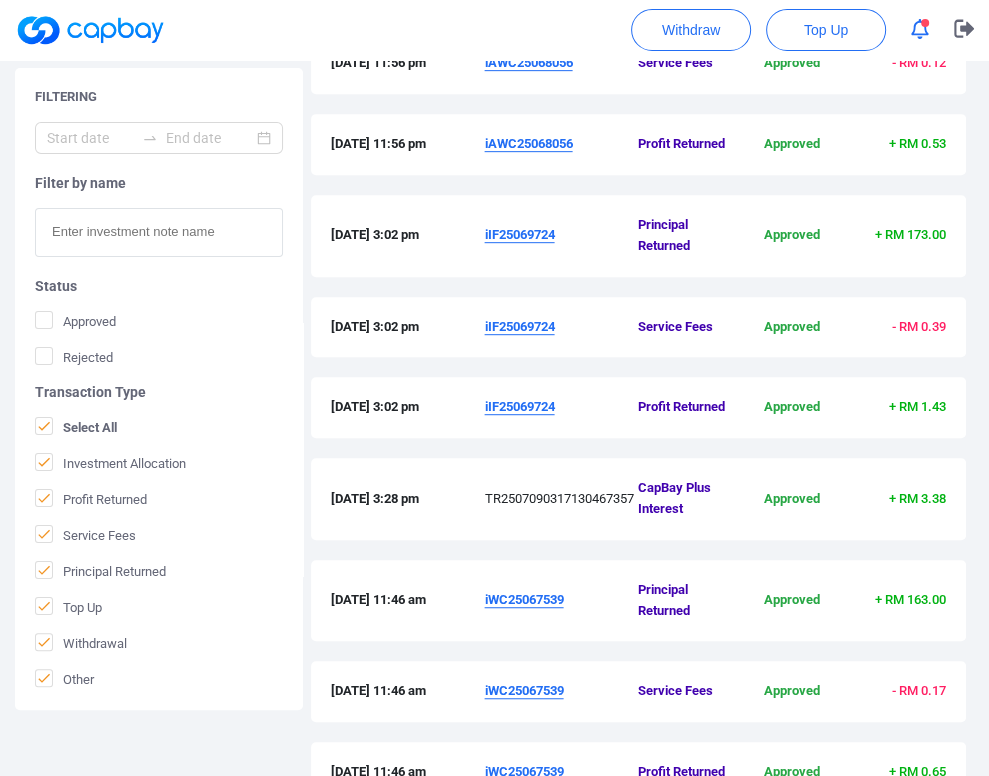 scroll, scrollTop: 718, scrollLeft: 0, axis: vertical 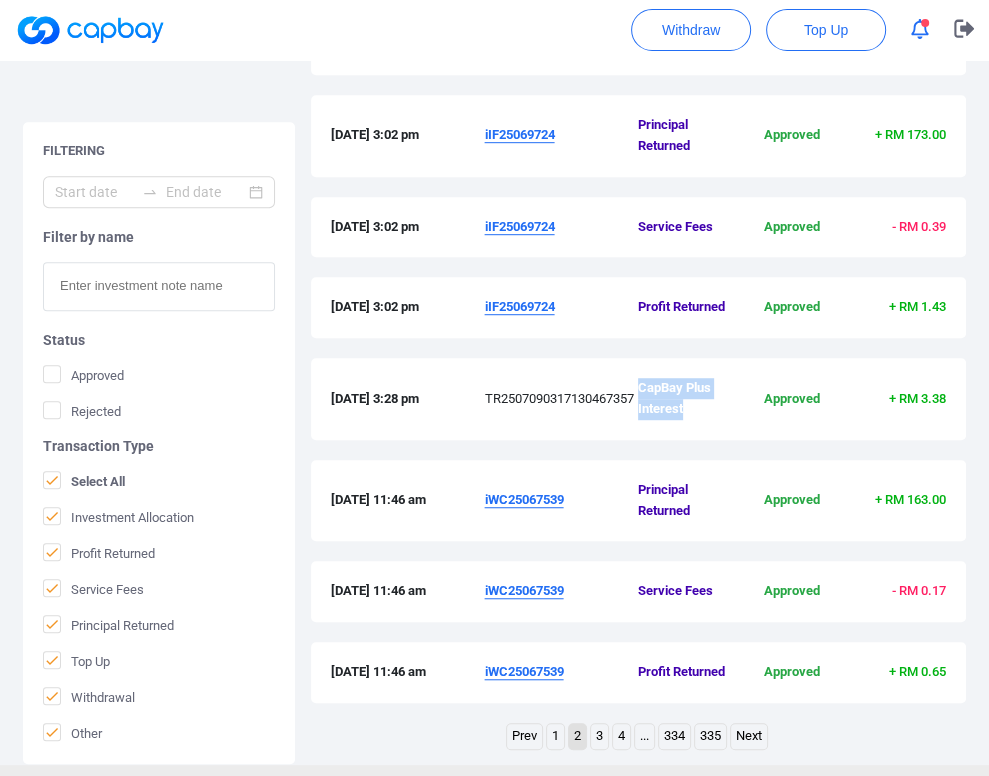 drag, startPoint x: 688, startPoint y: 340, endPoint x: 640, endPoint y: 317, distance: 53.225933 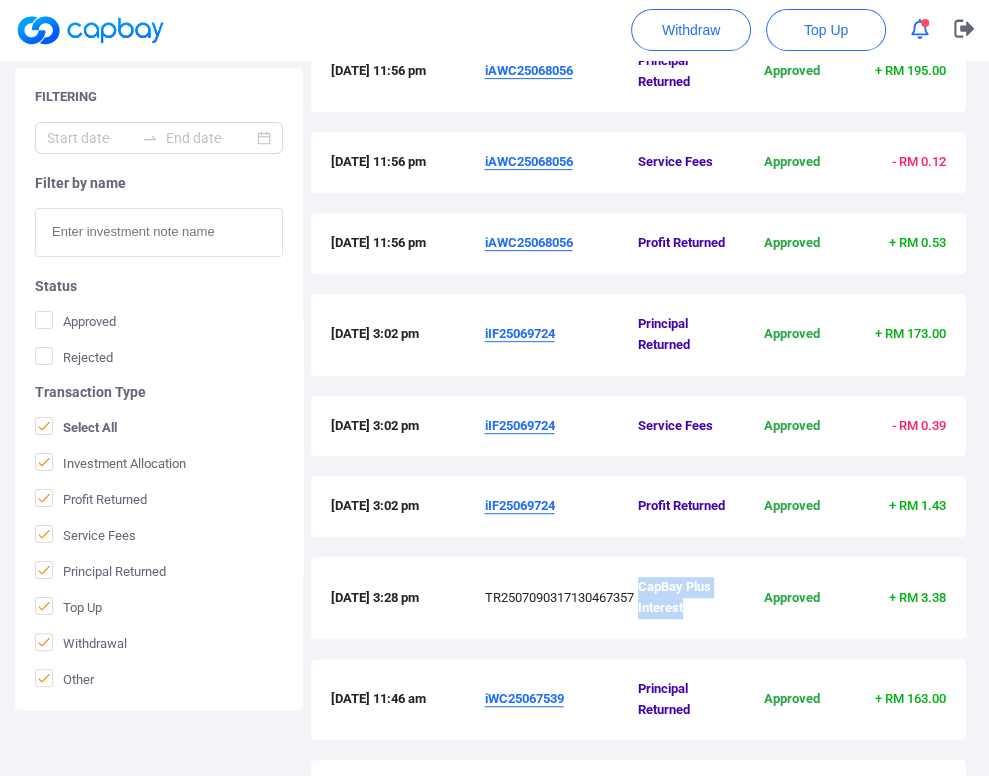 scroll, scrollTop: 518, scrollLeft: 0, axis: vertical 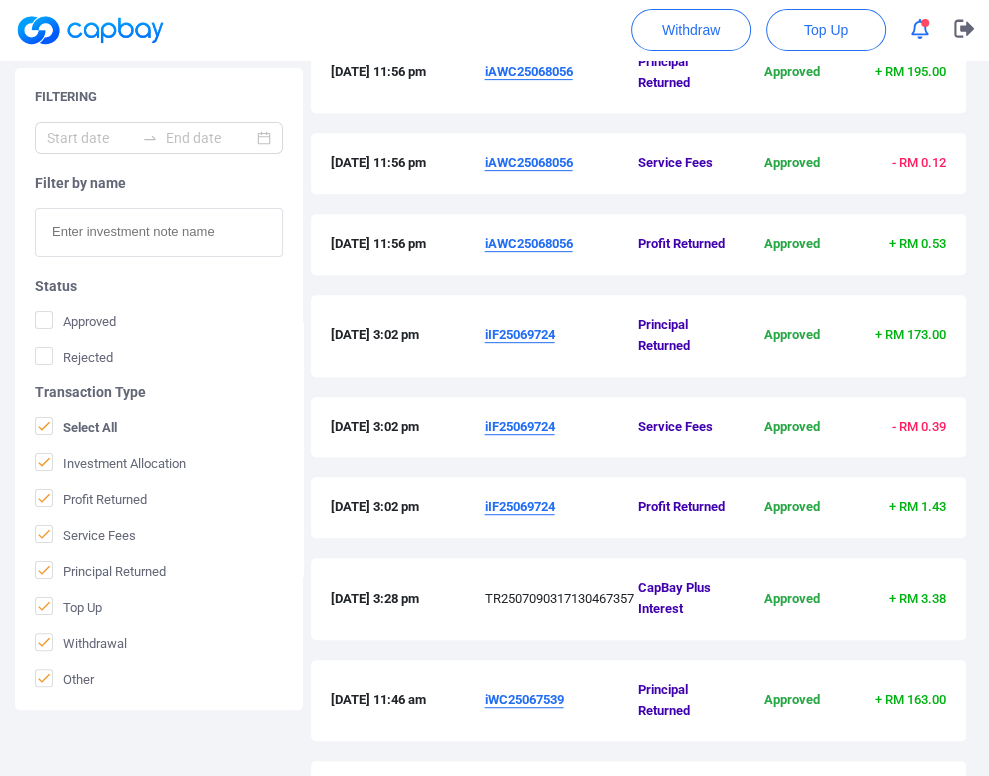 click on "iIF25069724" at bounding box center (520, 334) 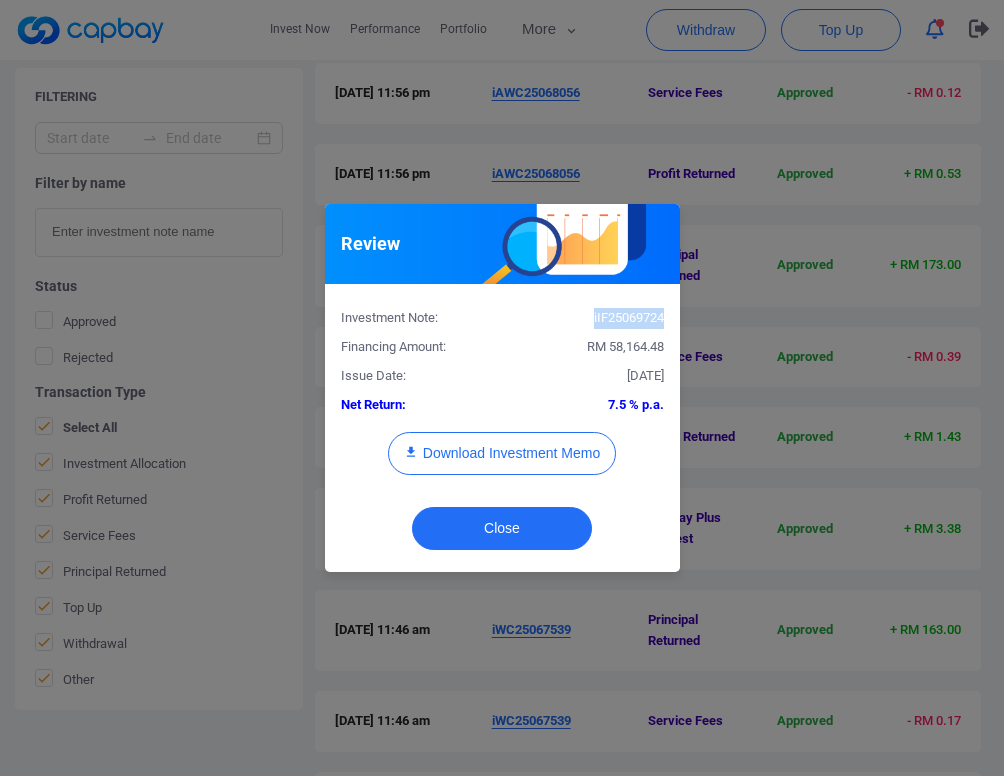 drag, startPoint x: 666, startPoint y: 322, endPoint x: 588, endPoint y: 301, distance: 80.77747 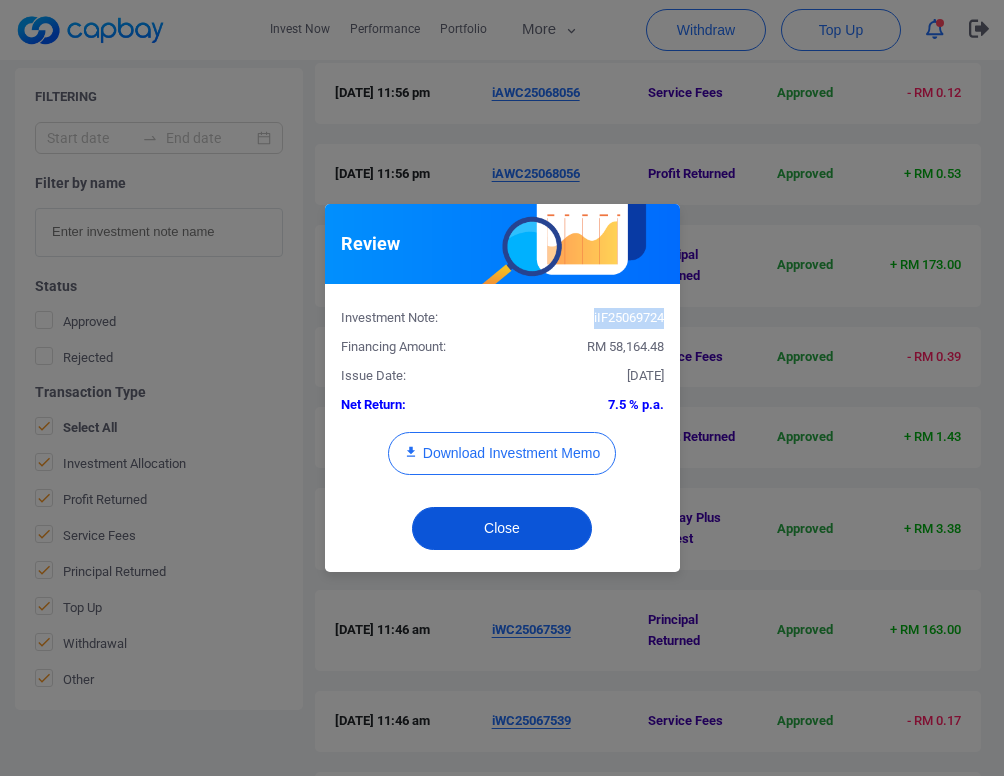 click on "Close" at bounding box center (502, 528) 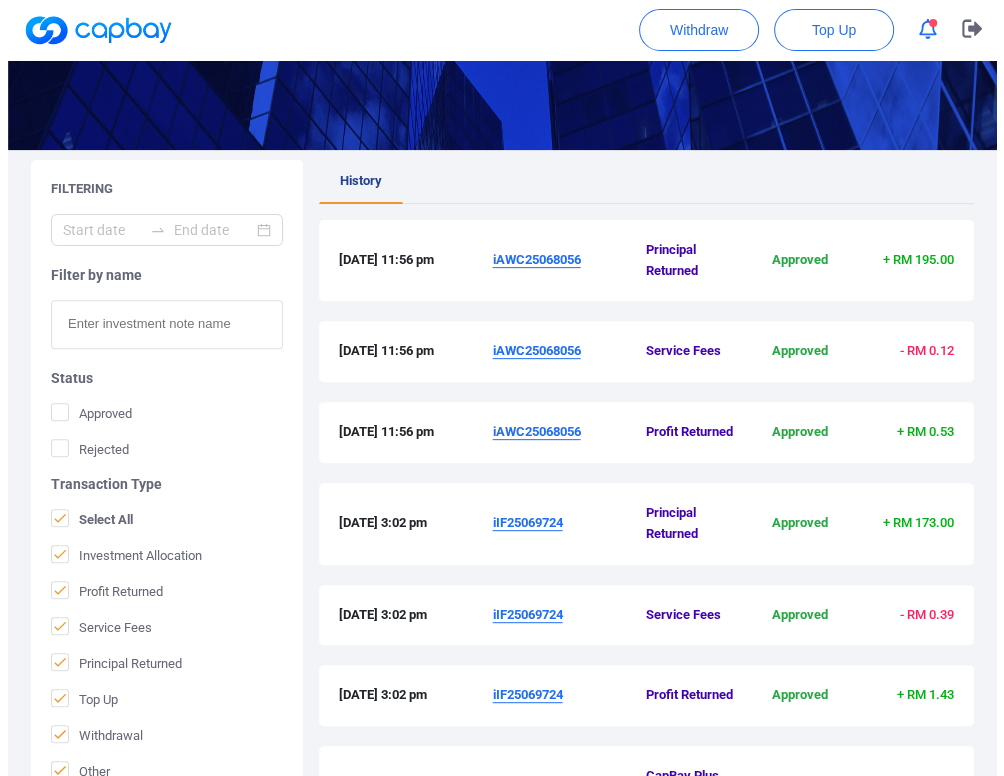 scroll, scrollTop: 318, scrollLeft: 0, axis: vertical 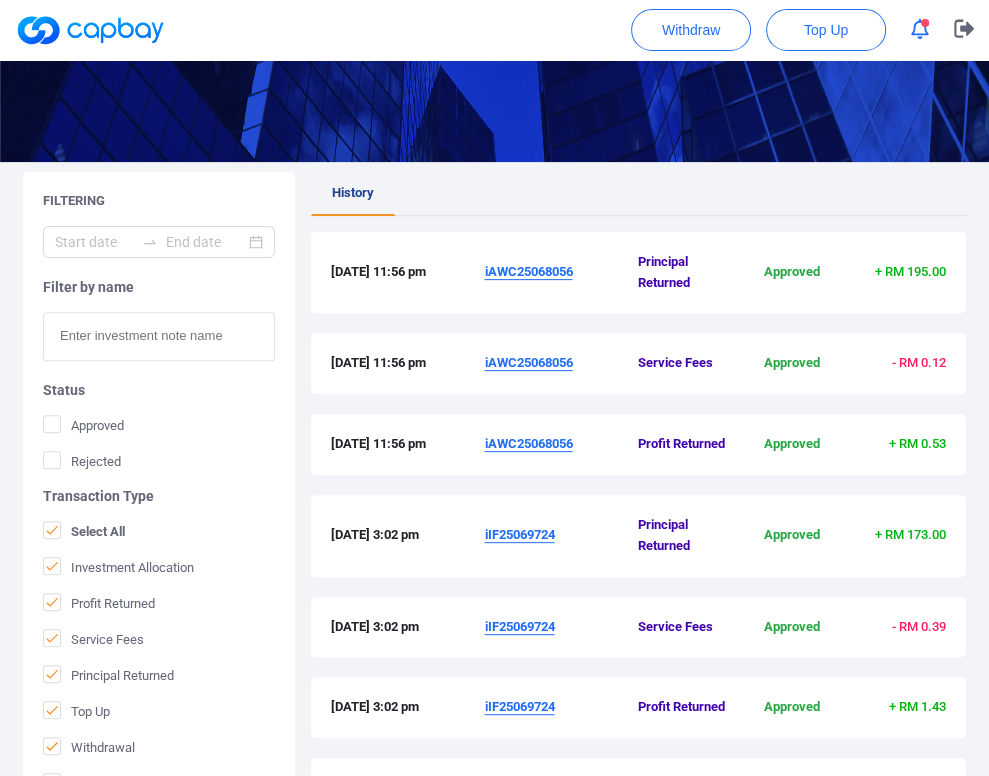 click on "iAWC25068056" at bounding box center (529, 271) 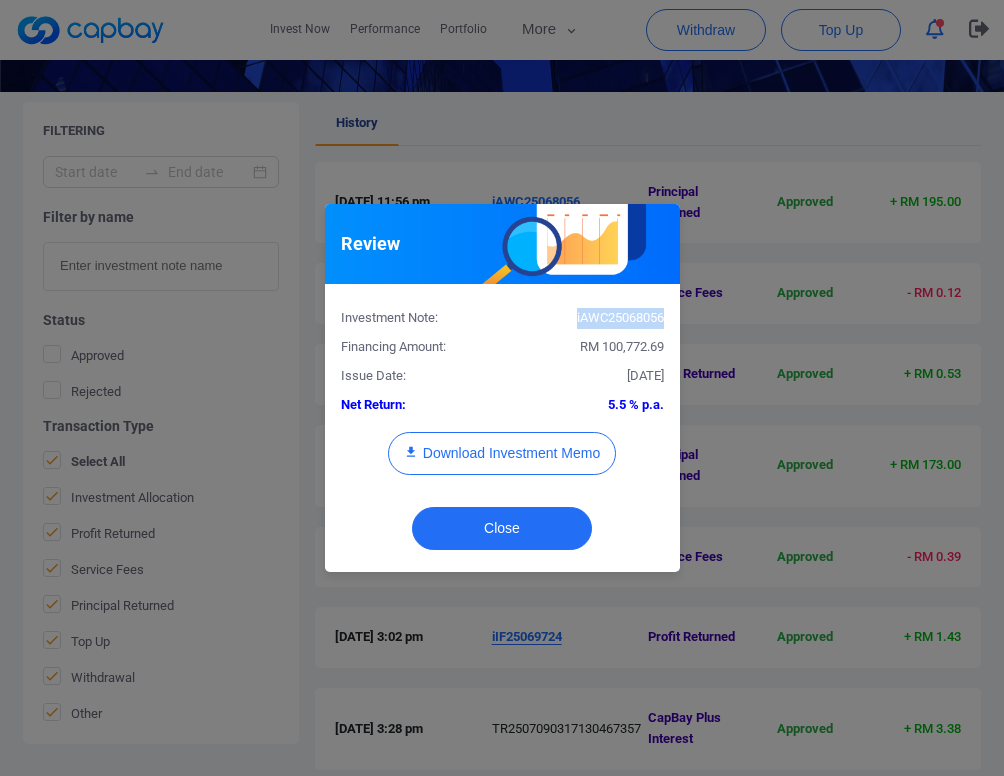 drag, startPoint x: 668, startPoint y: 316, endPoint x: 573, endPoint y: 310, distance: 95.189285 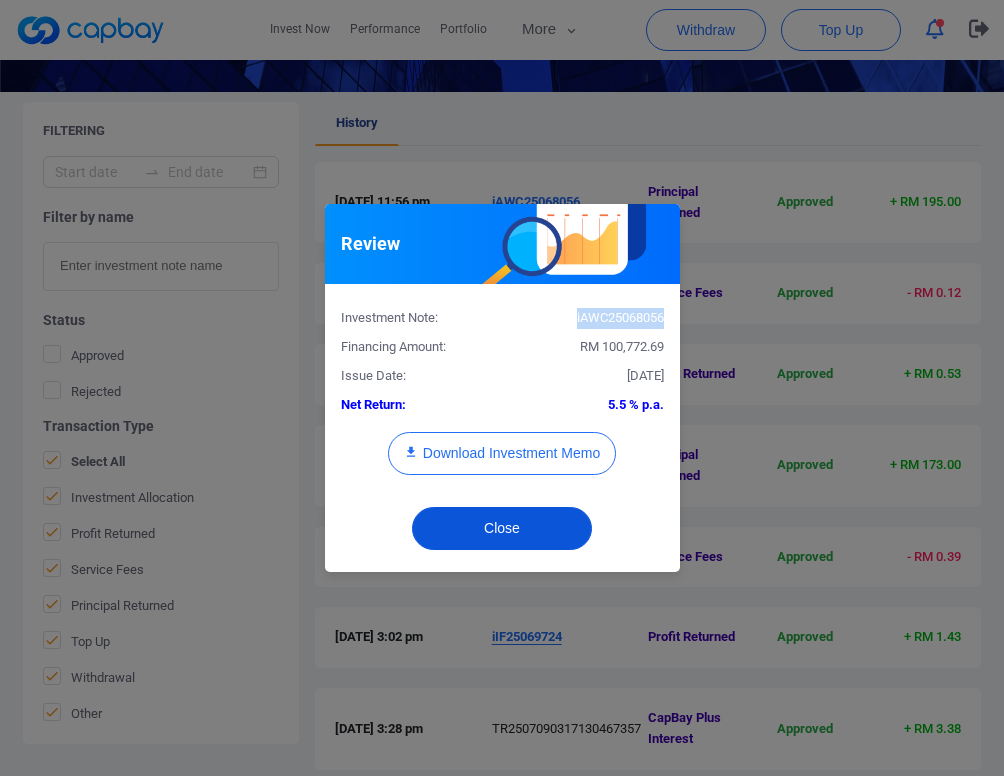 click on "Close" at bounding box center [502, 528] 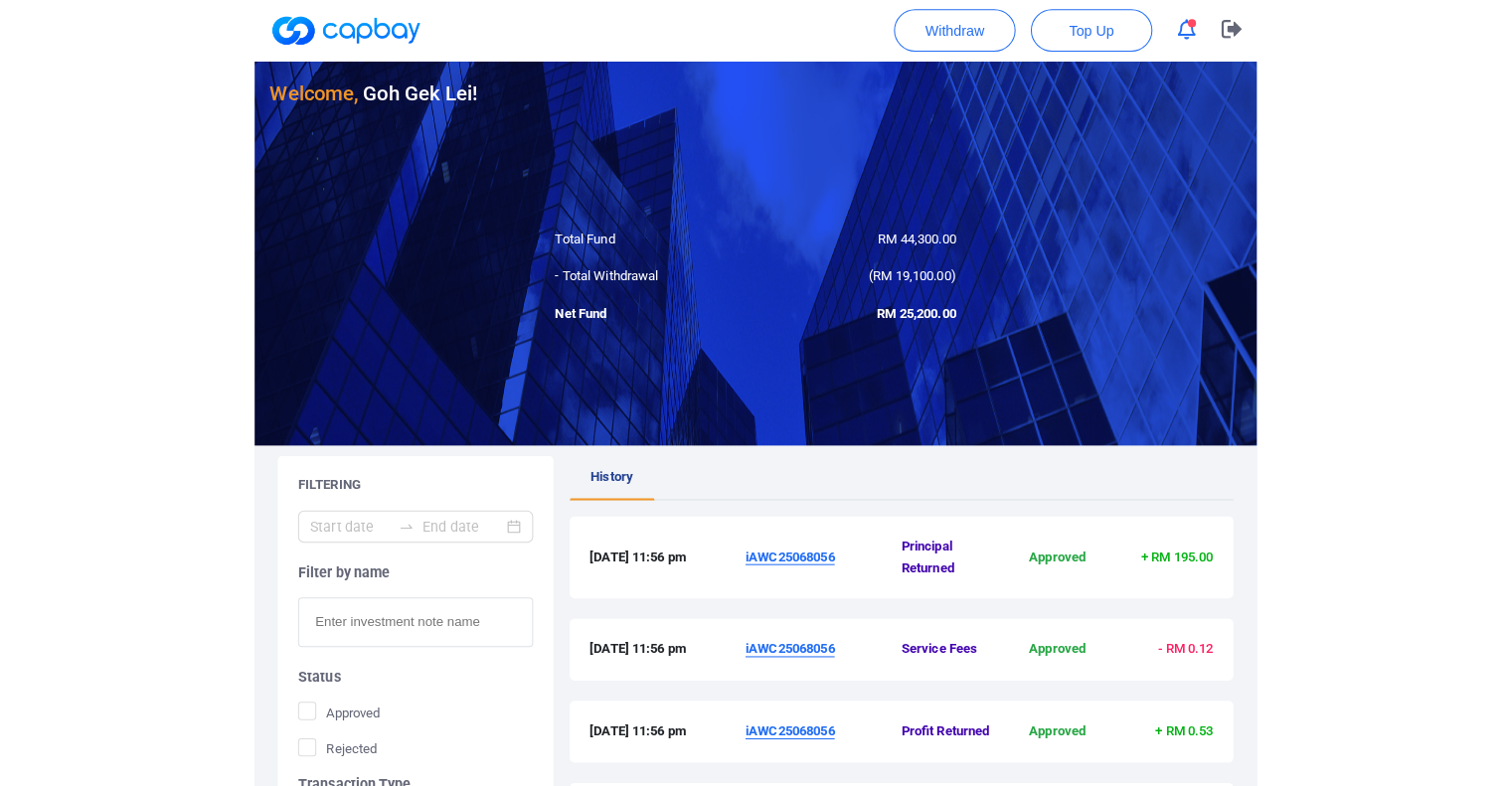 scroll, scrollTop: 0, scrollLeft: 0, axis: both 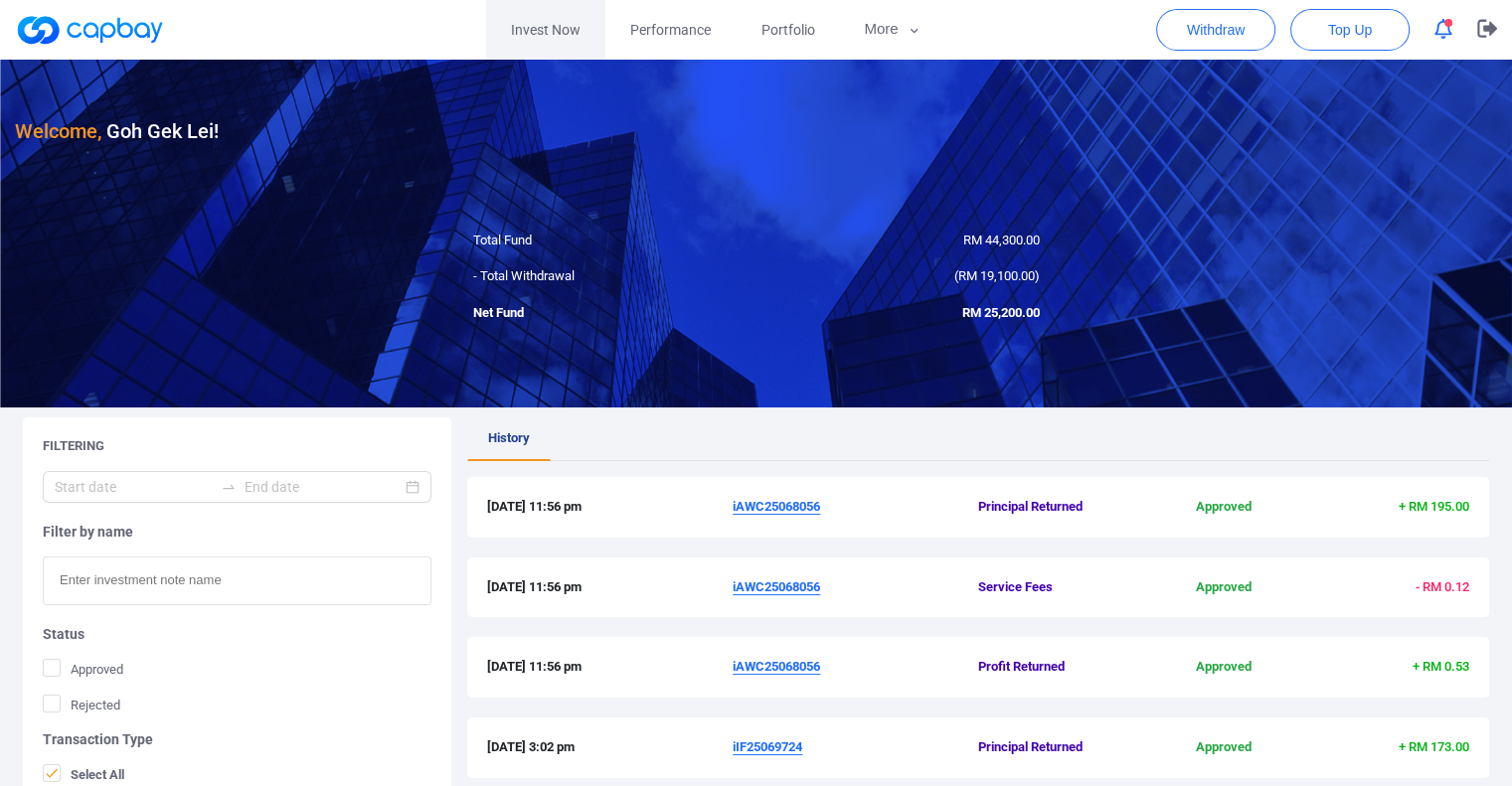 click on "Invest Now" at bounding box center [546, 30] 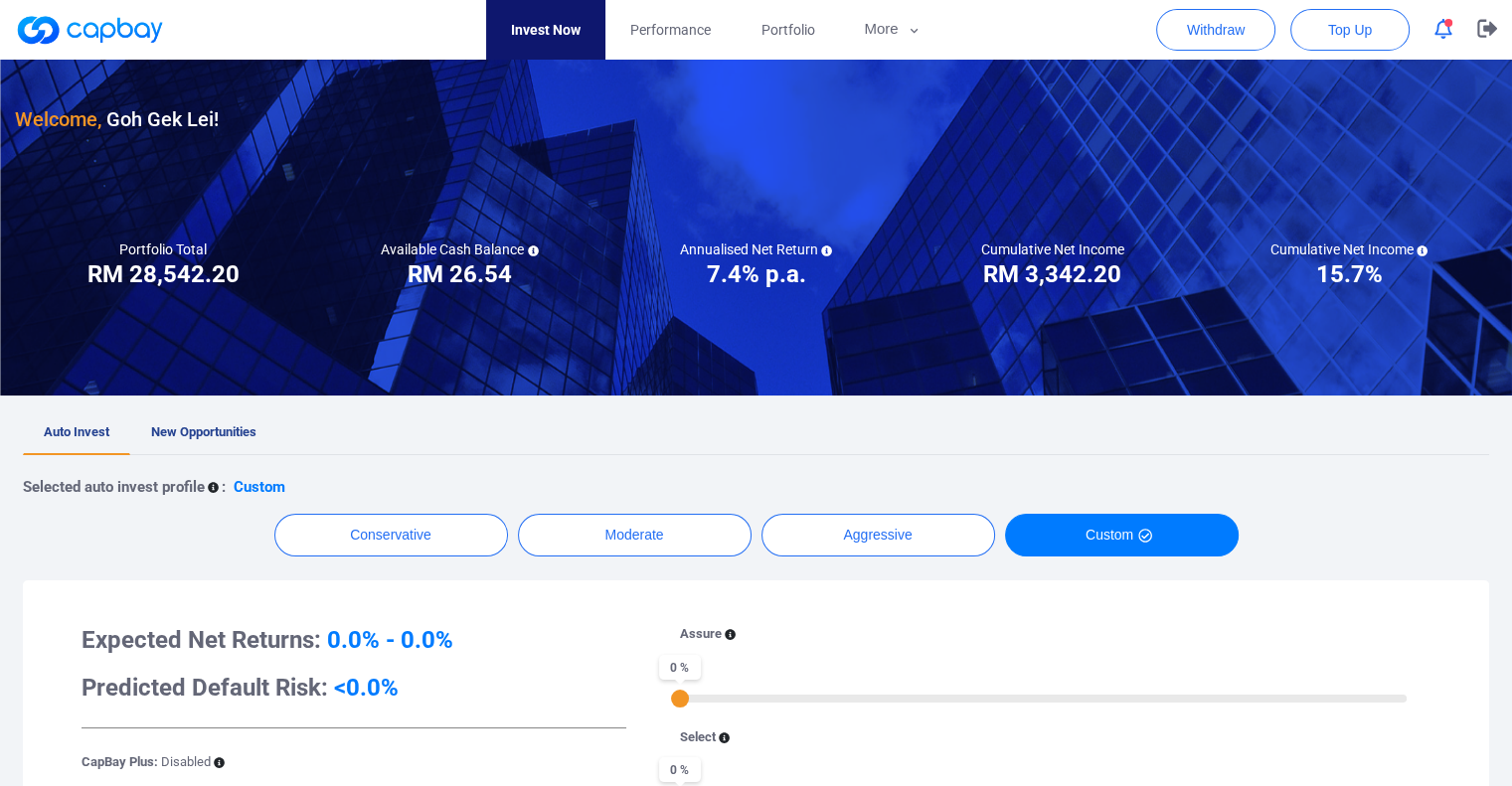 scroll, scrollTop: 0, scrollLeft: 0, axis: both 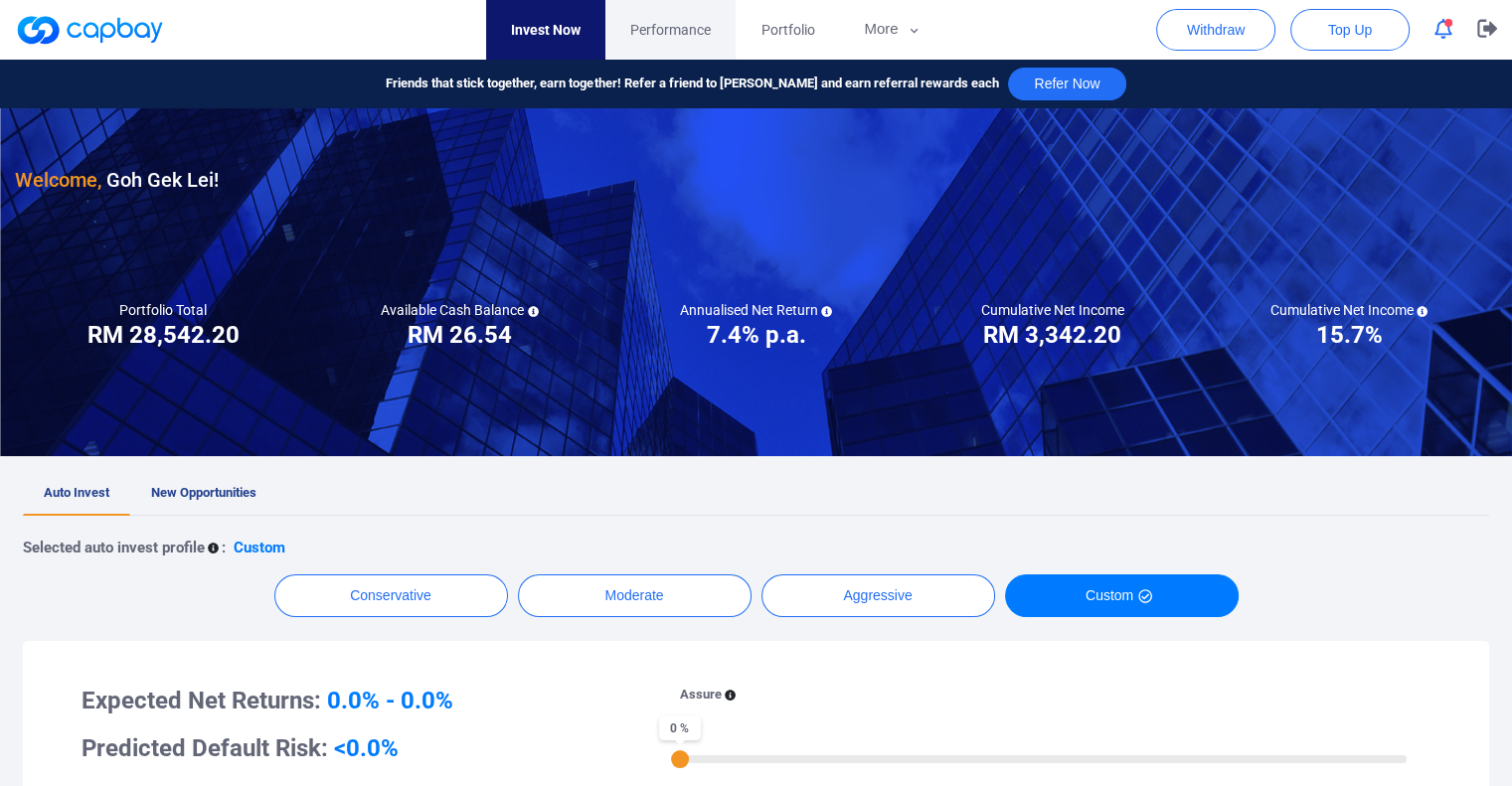 click on "Performance" at bounding box center [670, 30] 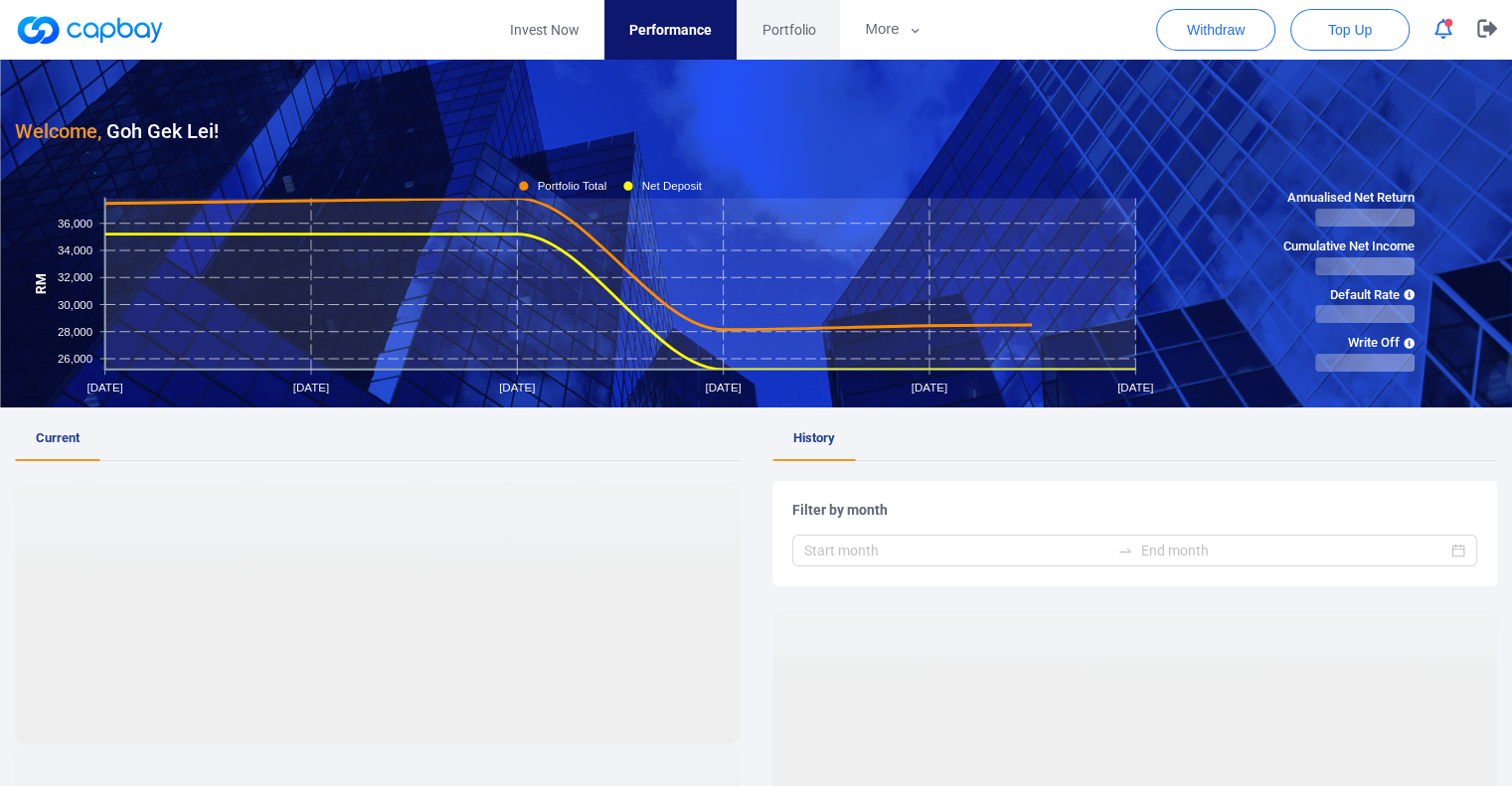 click on "Portfolio" at bounding box center [788, 30] 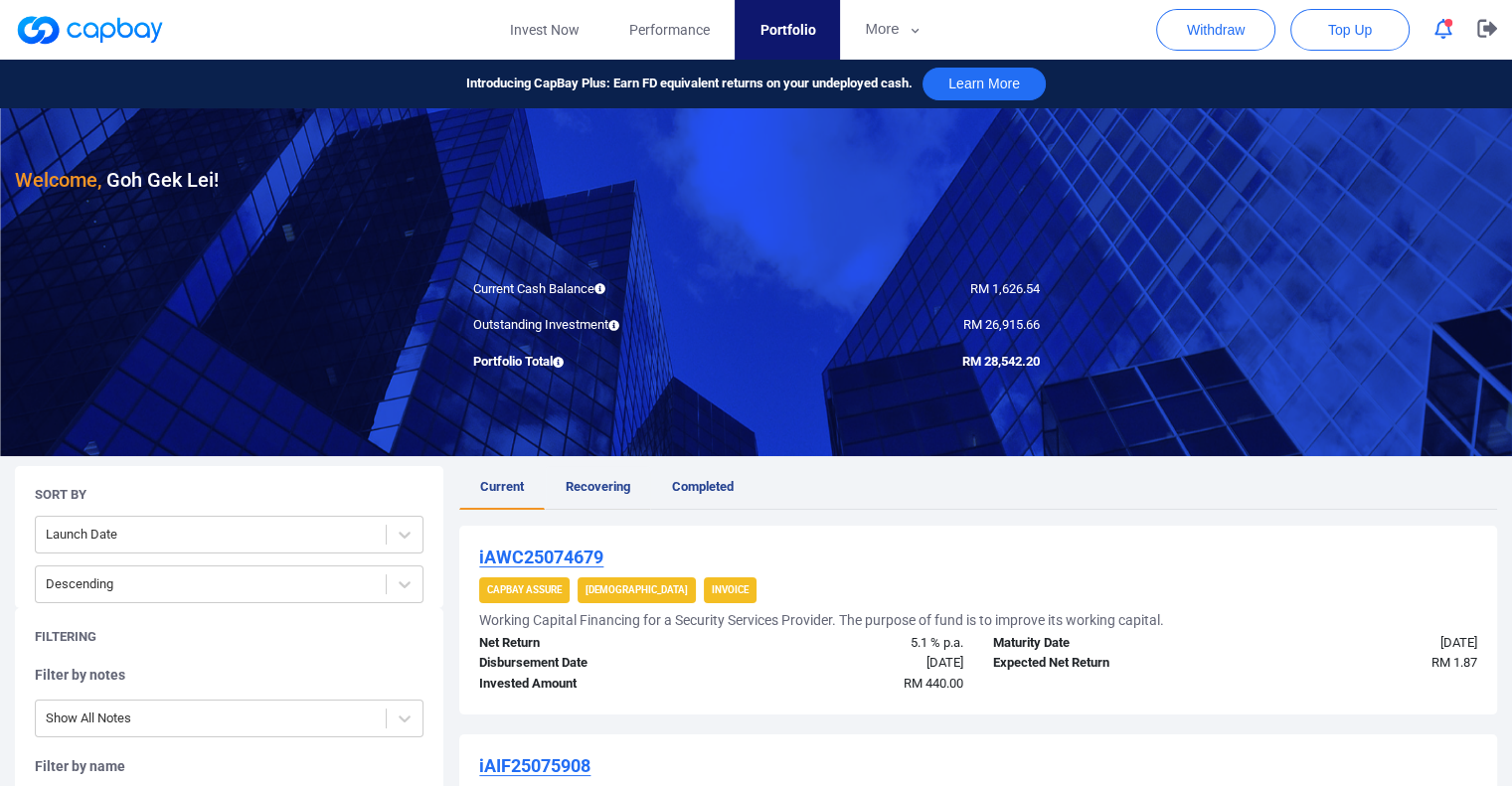 click on "Recovering" at bounding box center (597, 488) 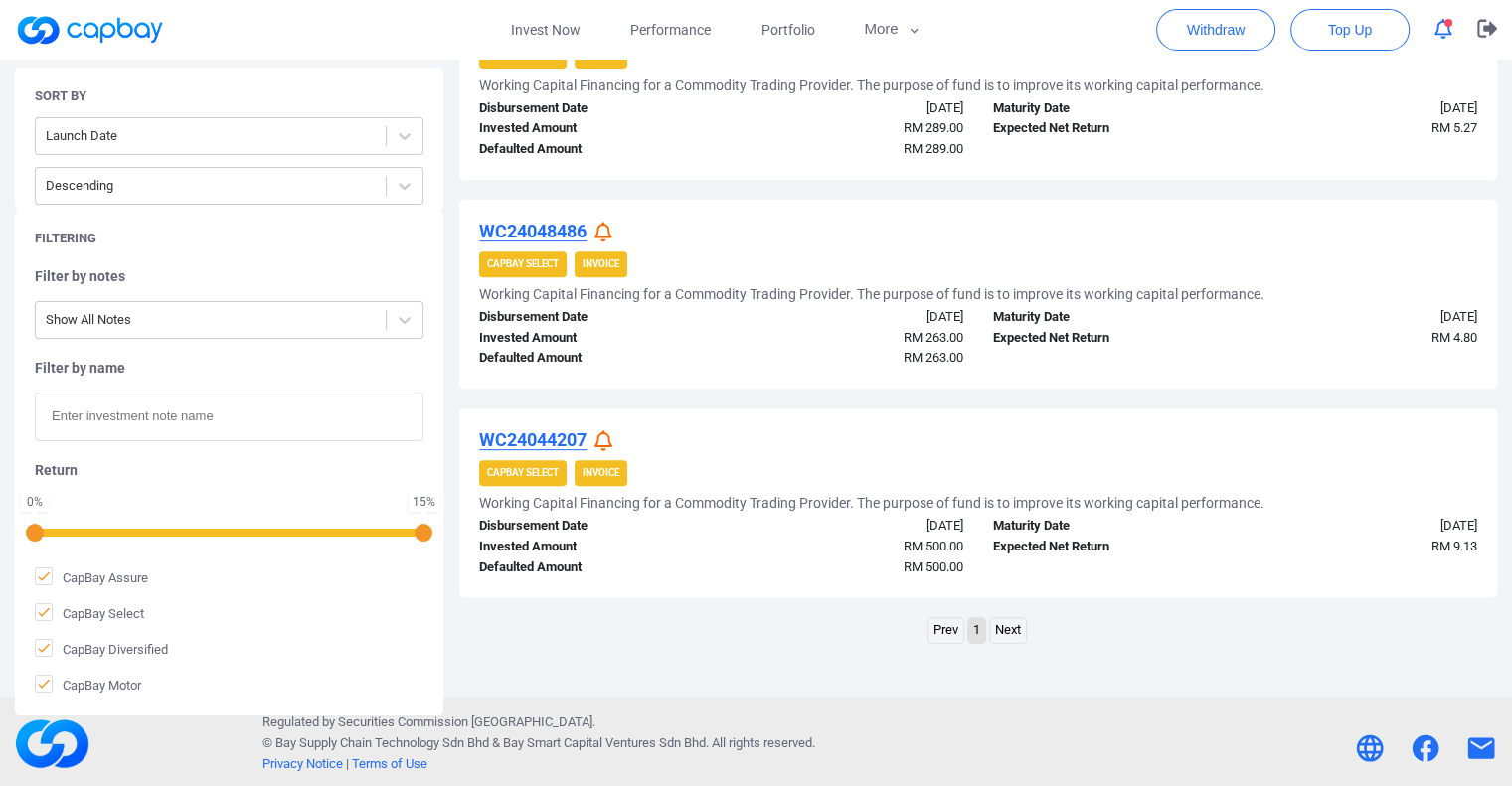 scroll, scrollTop: 746, scrollLeft: 0, axis: vertical 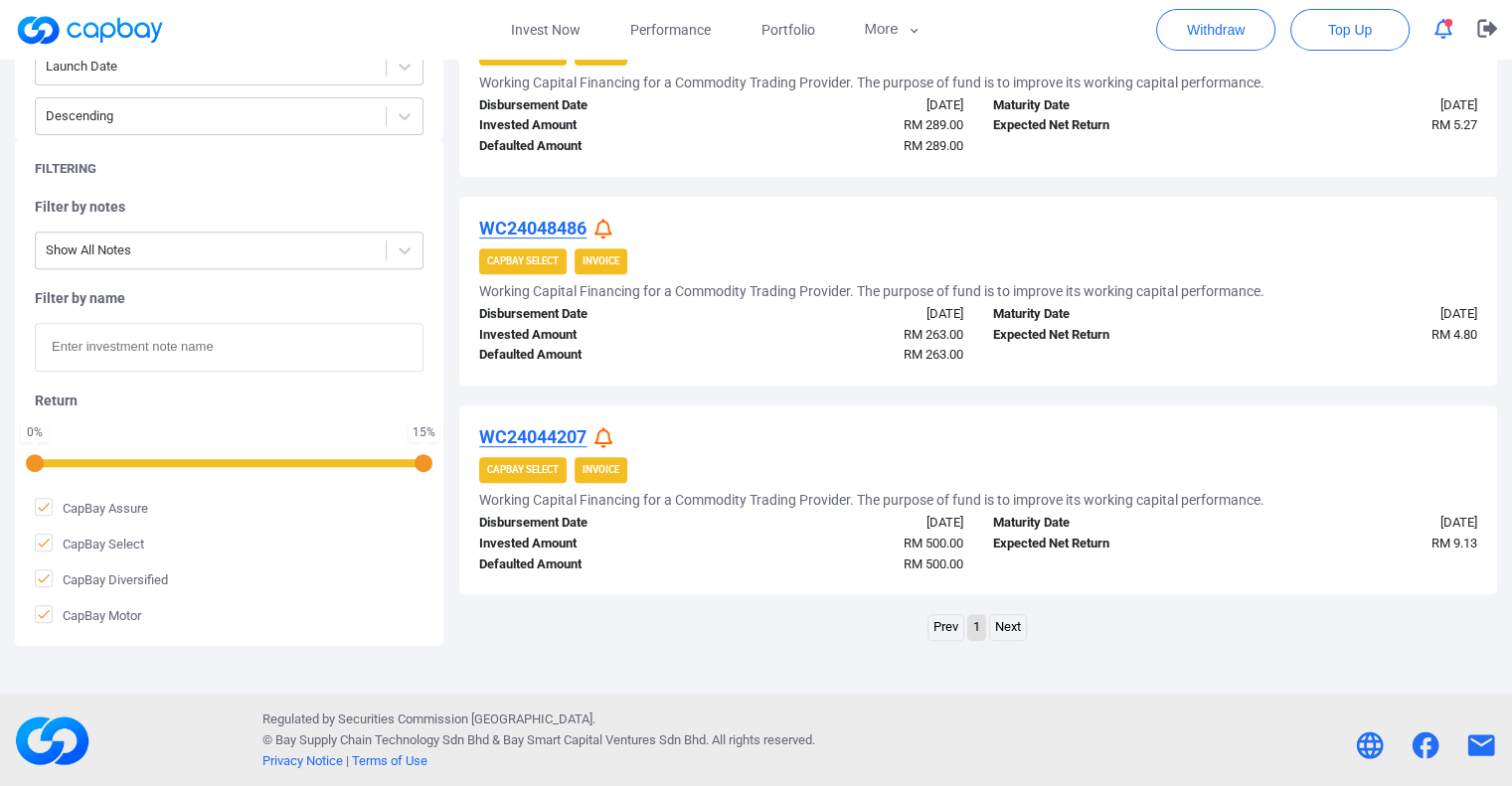 click on "Next" at bounding box center (1008, 627) 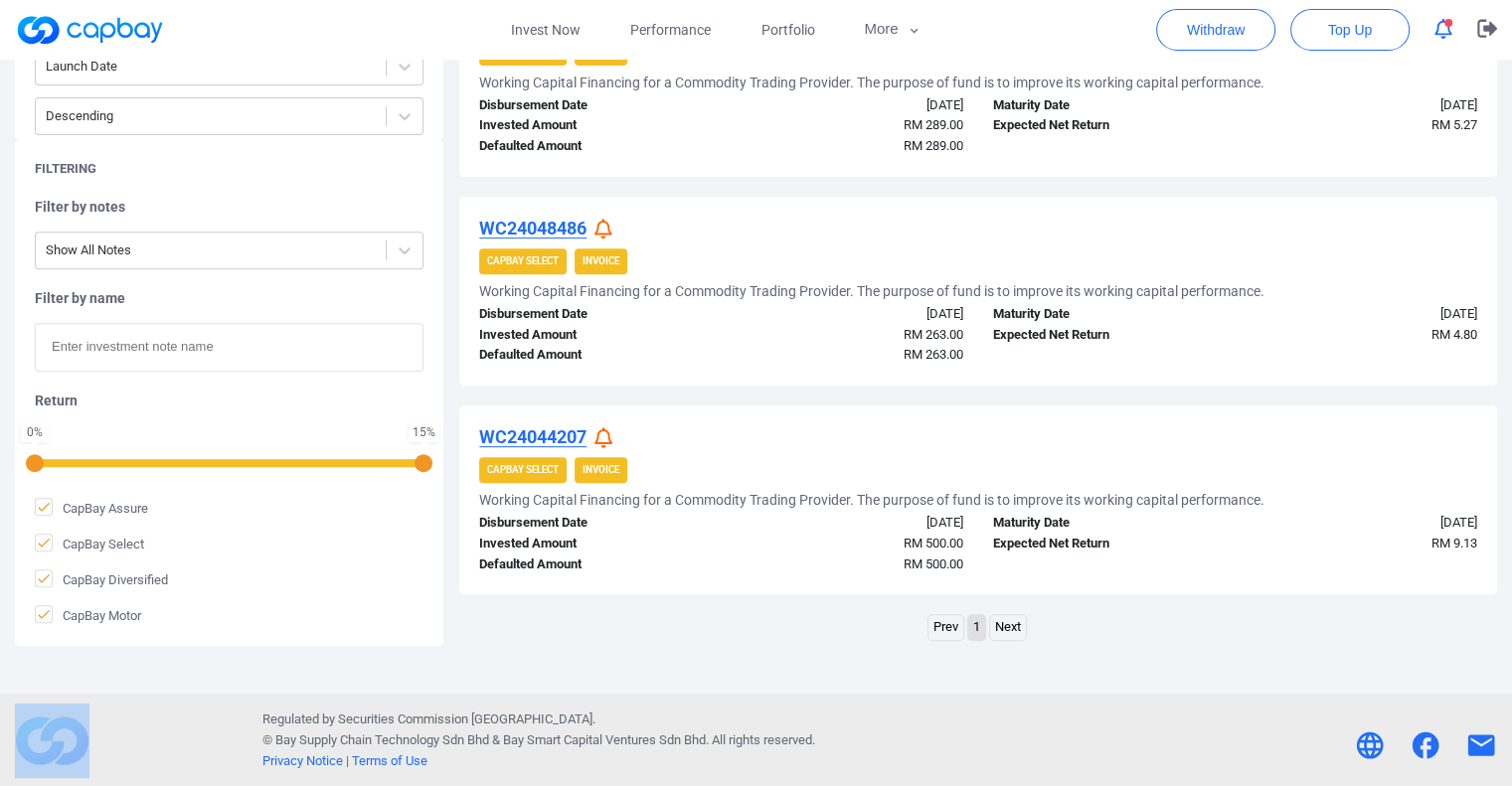click on "Next" at bounding box center (1008, 627) 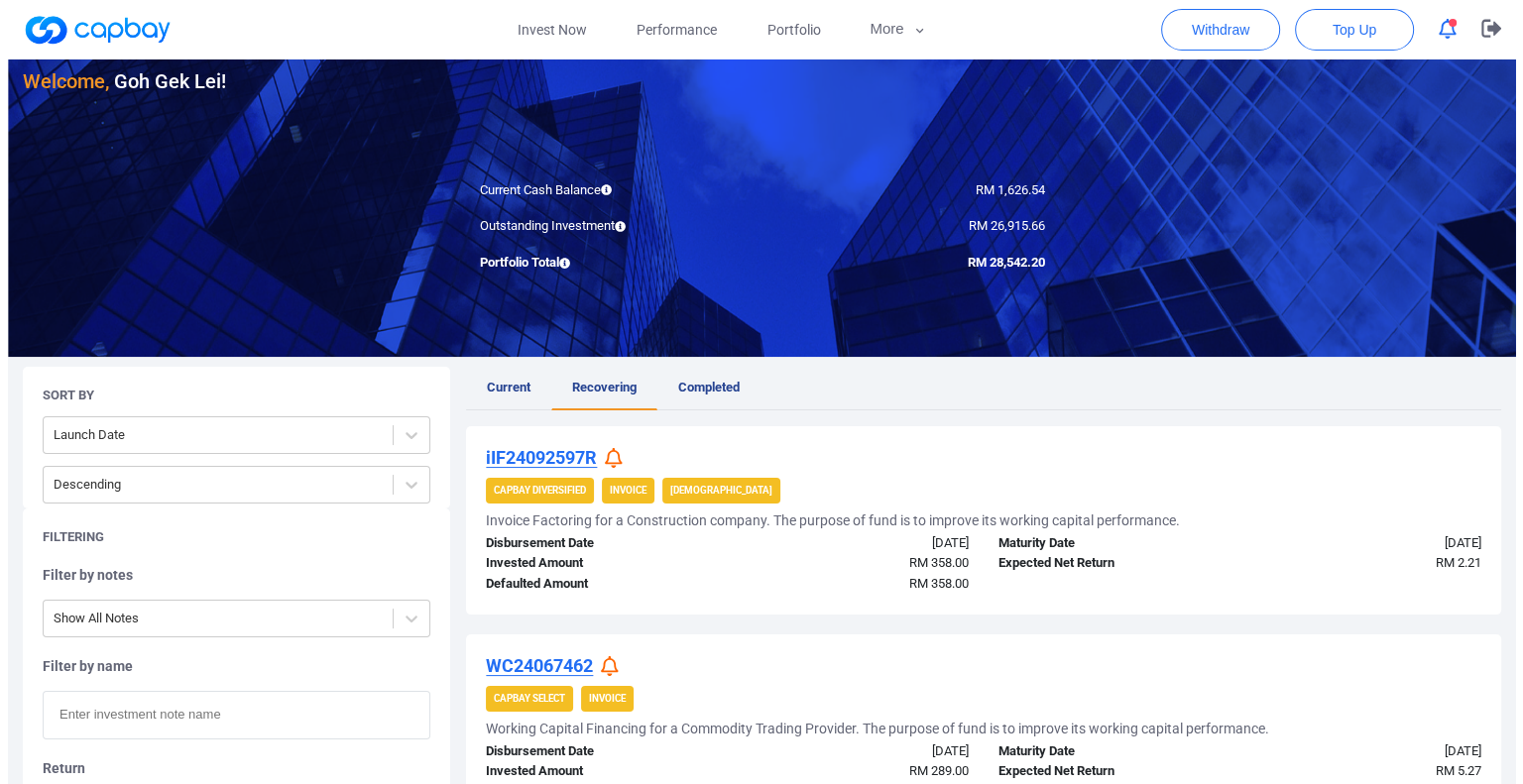 scroll, scrollTop: 99, scrollLeft: 0, axis: vertical 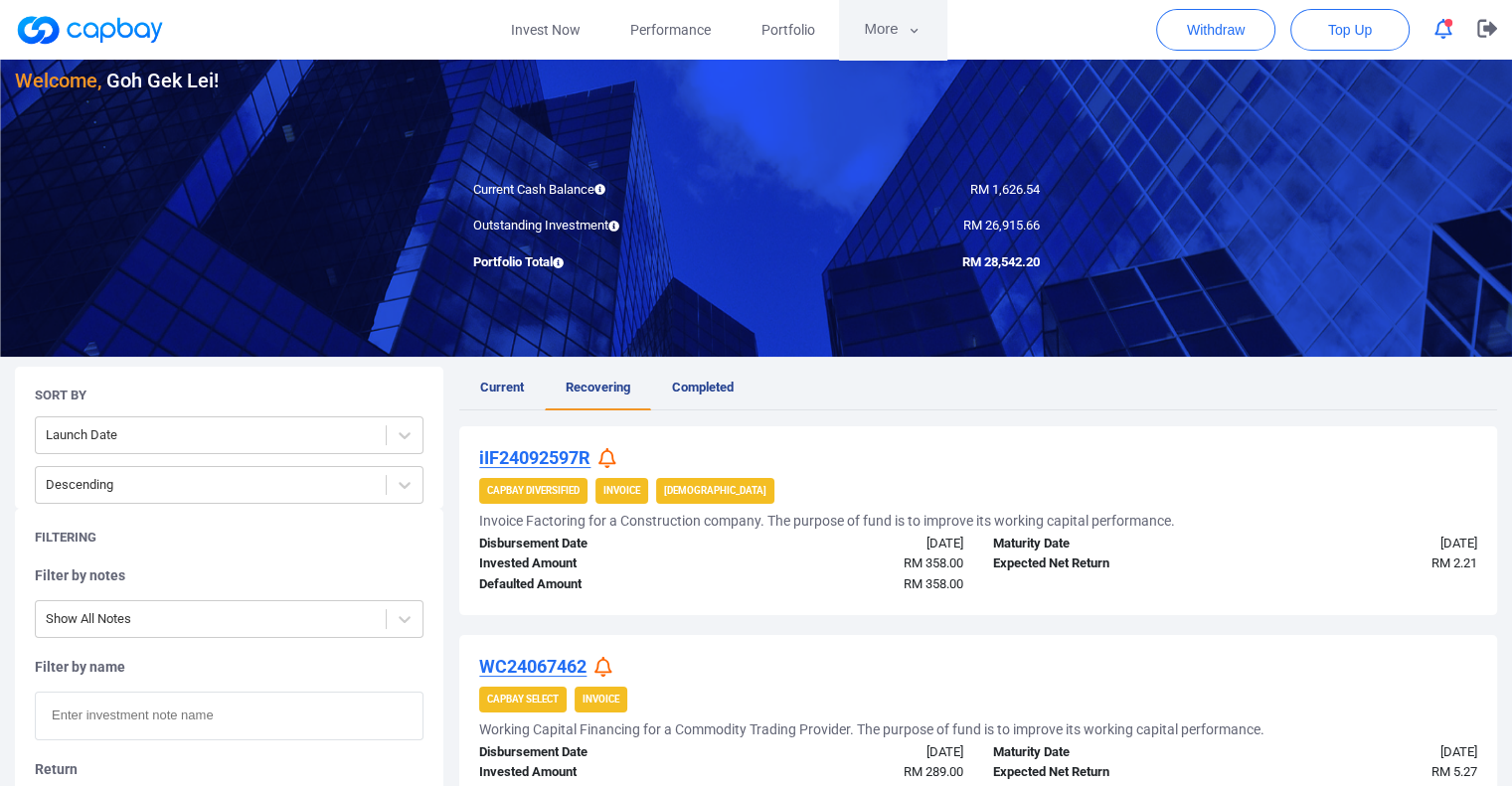 click on "More" at bounding box center [892, 30] 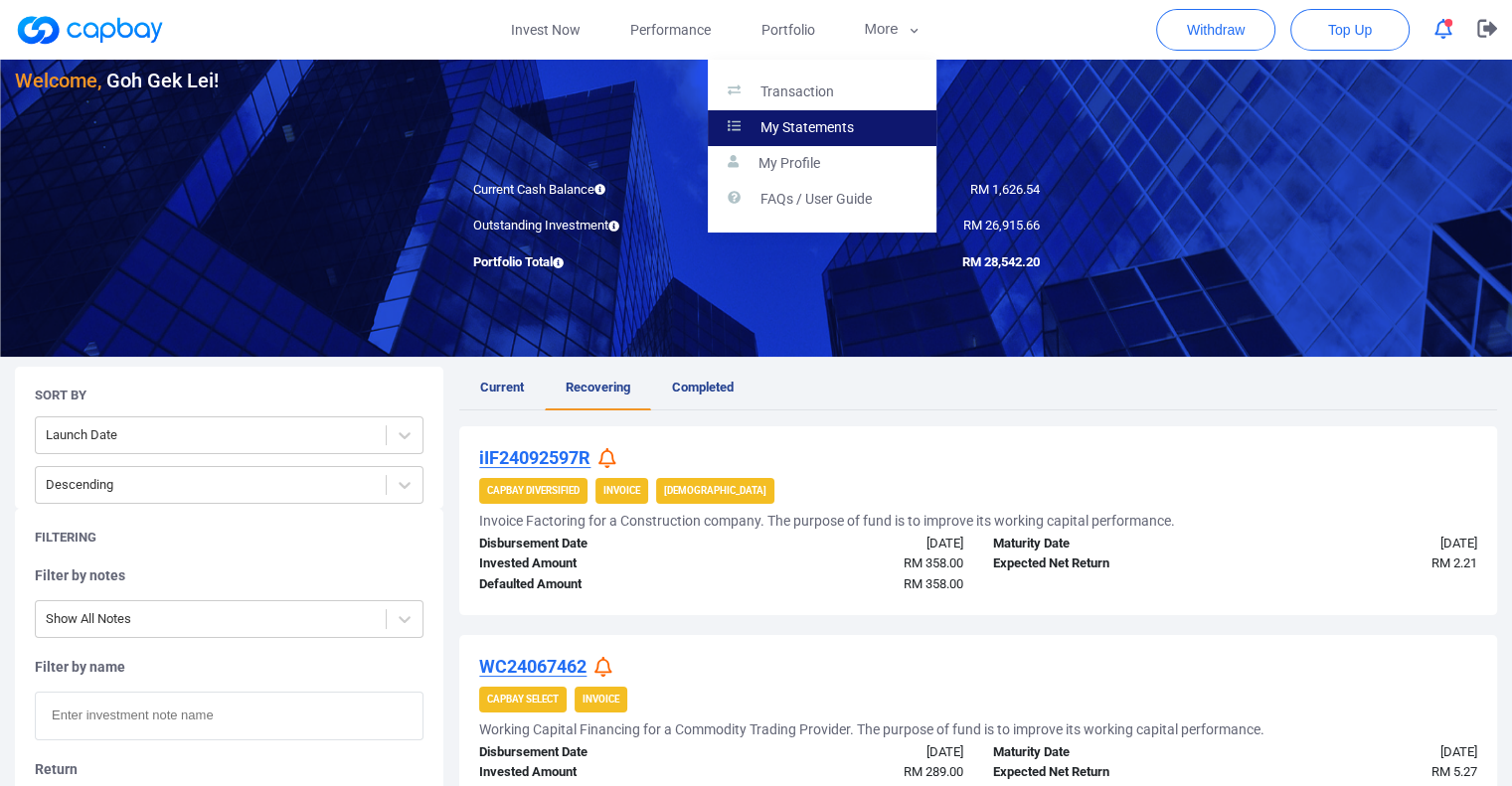 click on "My Statements" at bounding box center (822, 128) 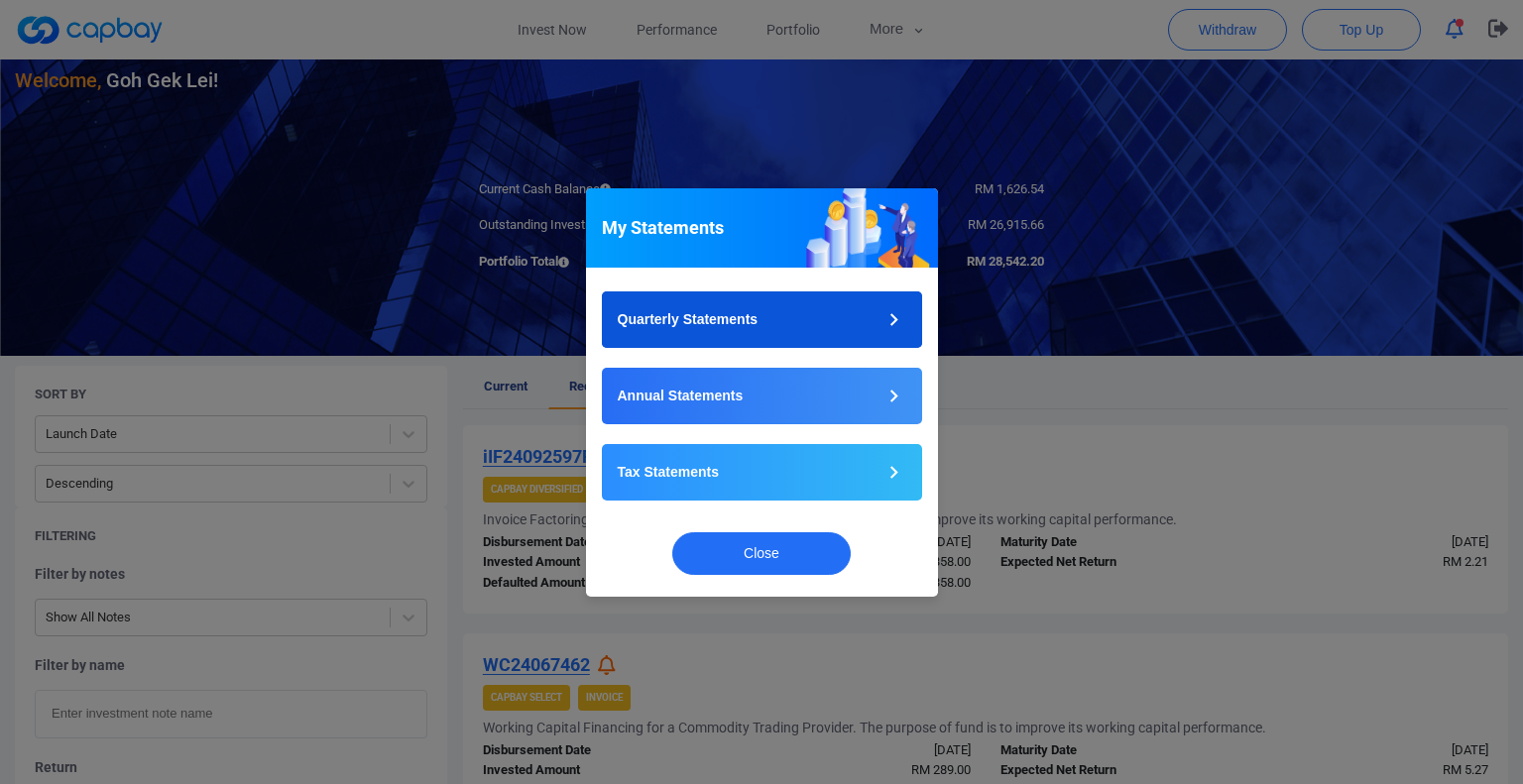 click 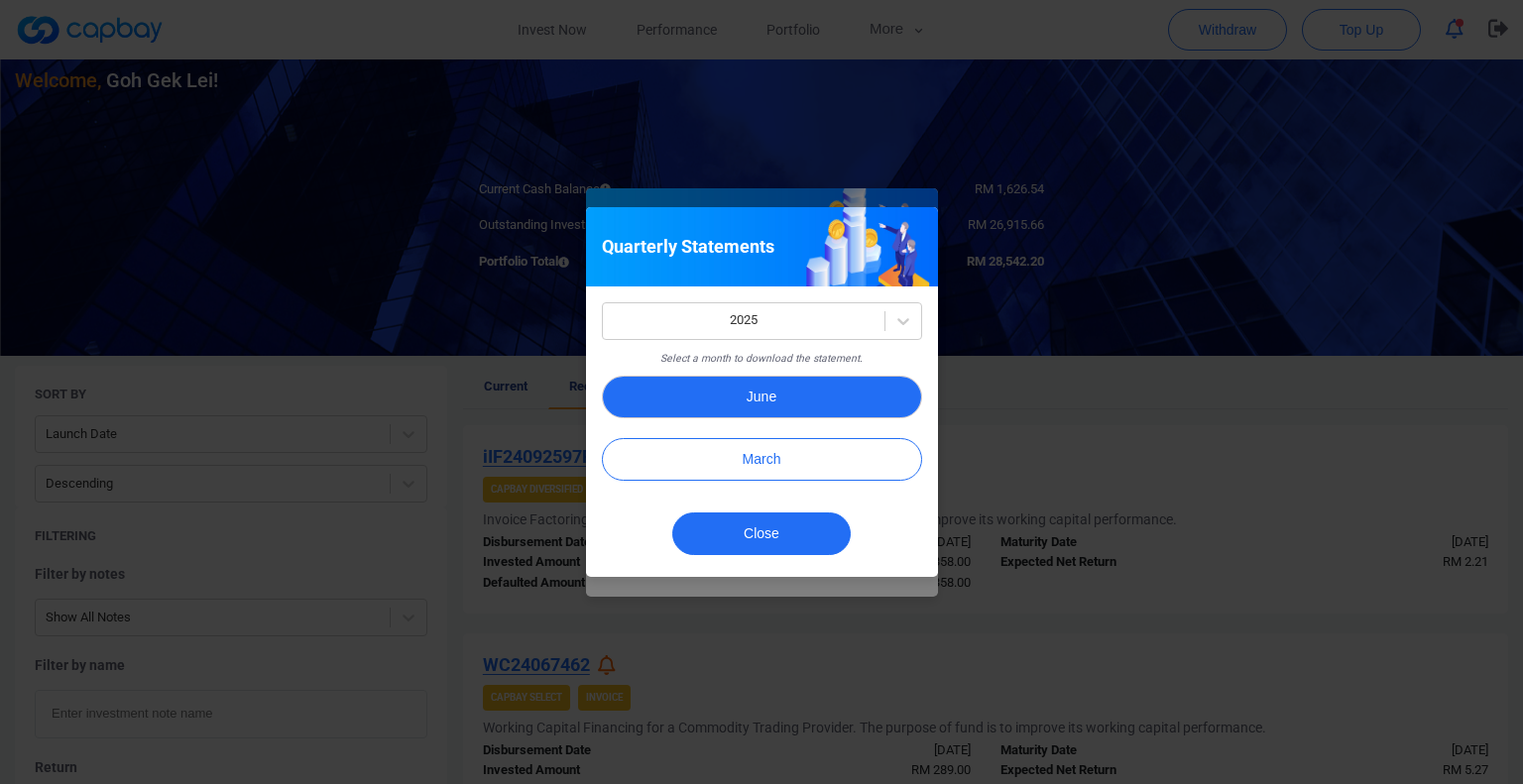 click on "June" at bounding box center (762, 396) 